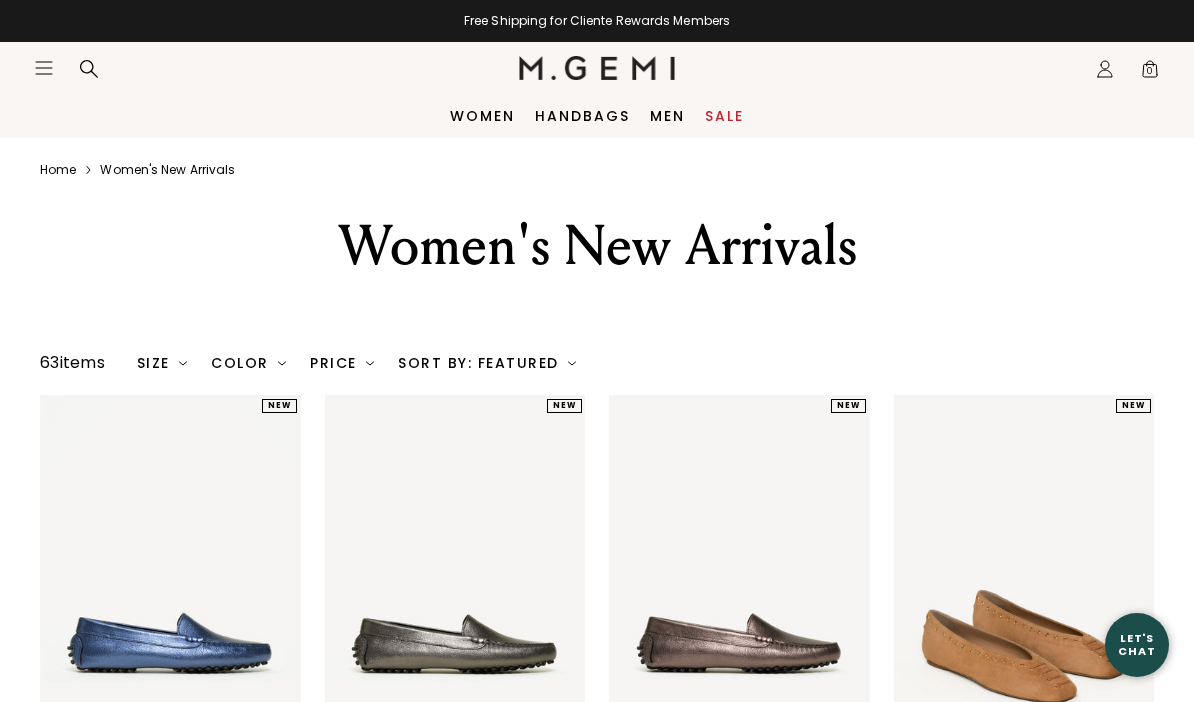 scroll, scrollTop: 0, scrollLeft: 0, axis: both 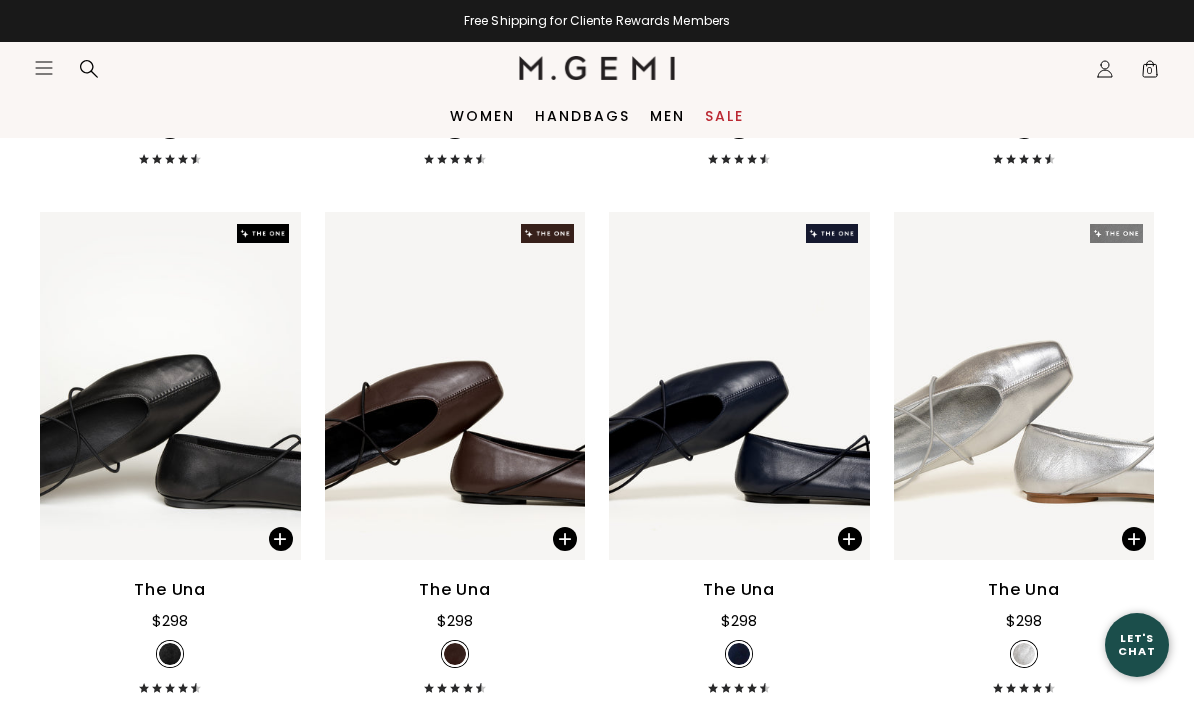 click on "Sale" at bounding box center [724, 116] 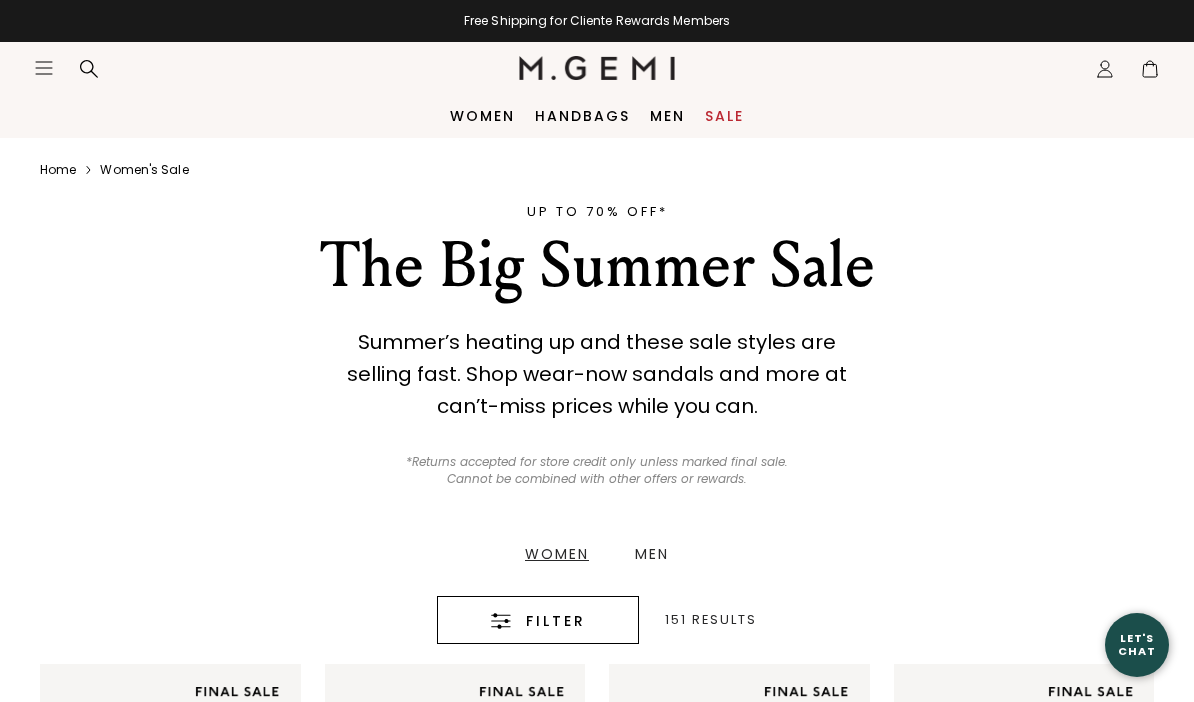 scroll, scrollTop: 0, scrollLeft: 0, axis: both 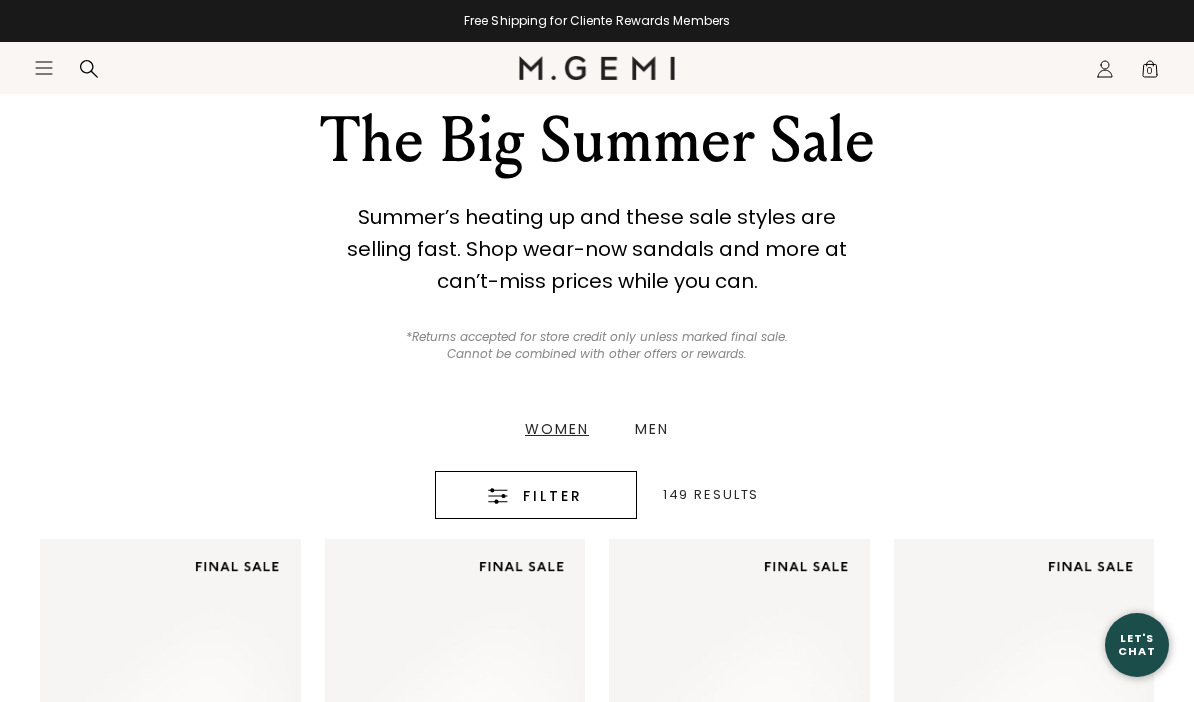 click on "Women" at bounding box center (557, 429) 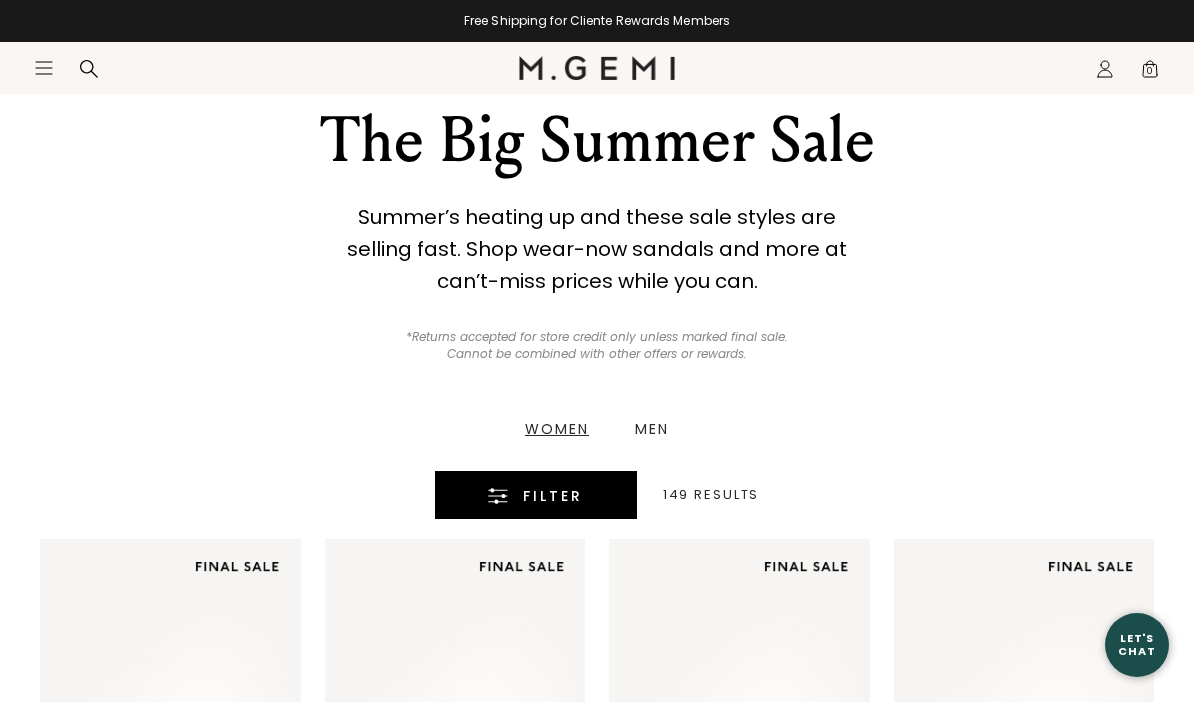 click 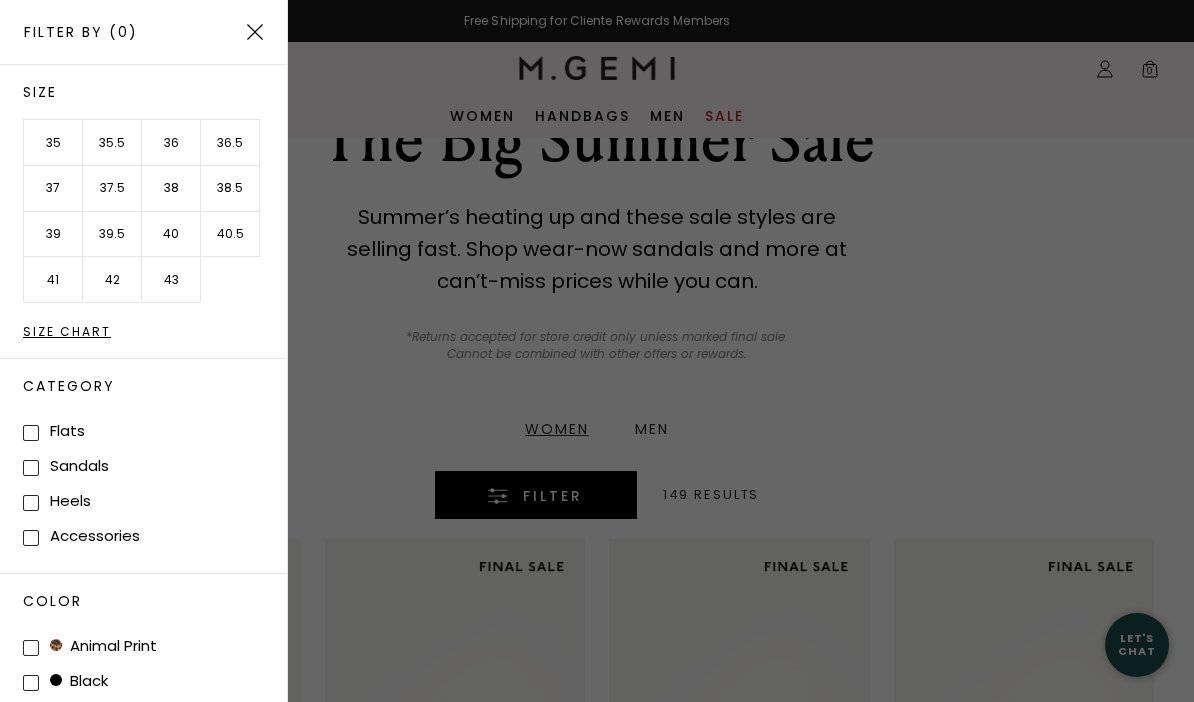 scroll, scrollTop: 84, scrollLeft: 0, axis: vertical 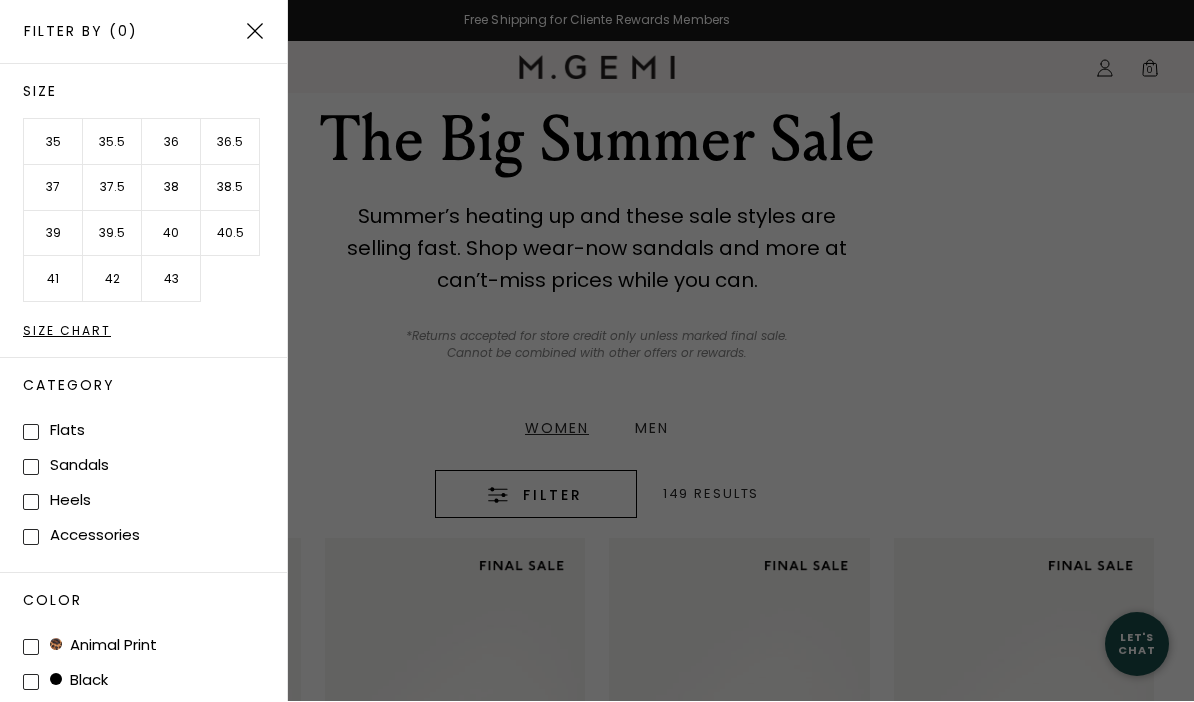 click on "37" at bounding box center (53, 189) 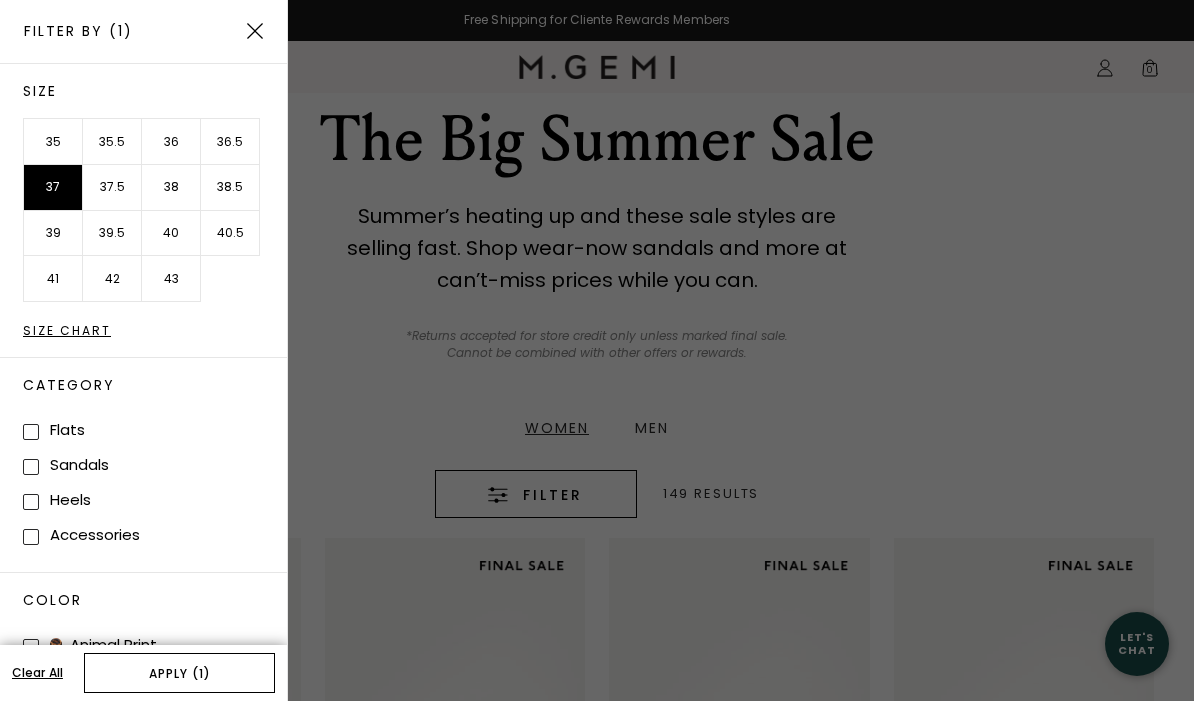 click on "Apply (1)" at bounding box center (179, 674) 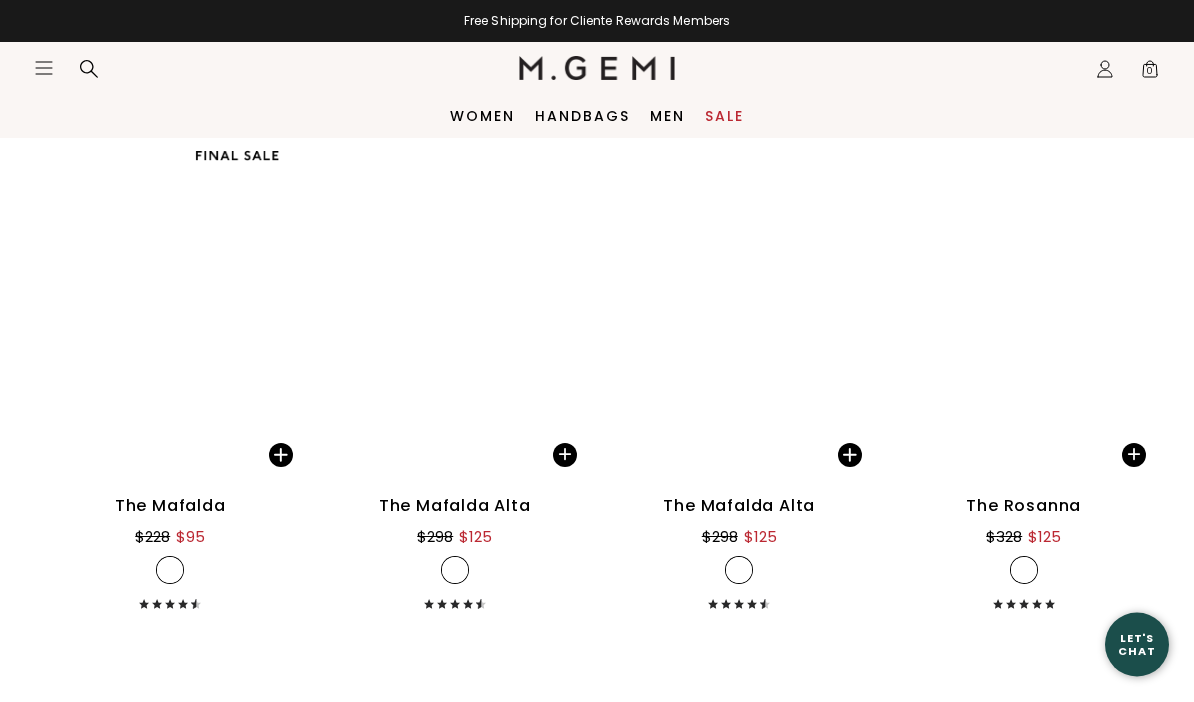 scroll, scrollTop: 7451, scrollLeft: 0, axis: vertical 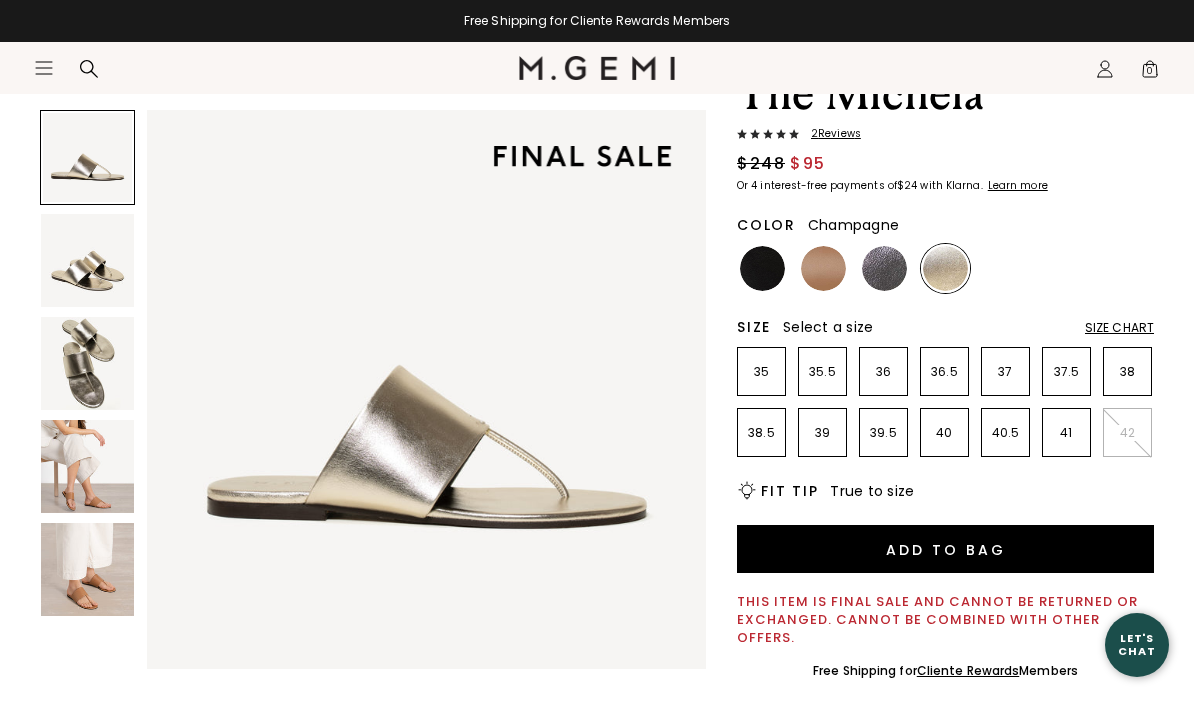 click at bounding box center (87, 260) 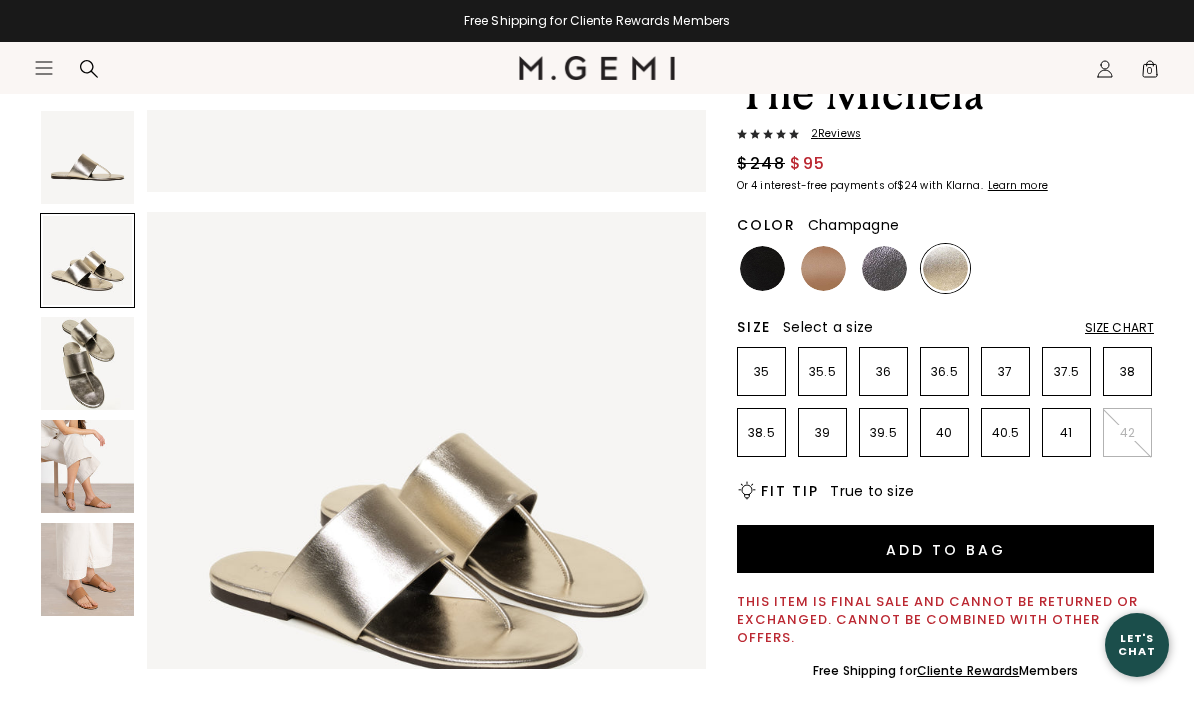 scroll, scrollTop: 579, scrollLeft: 0, axis: vertical 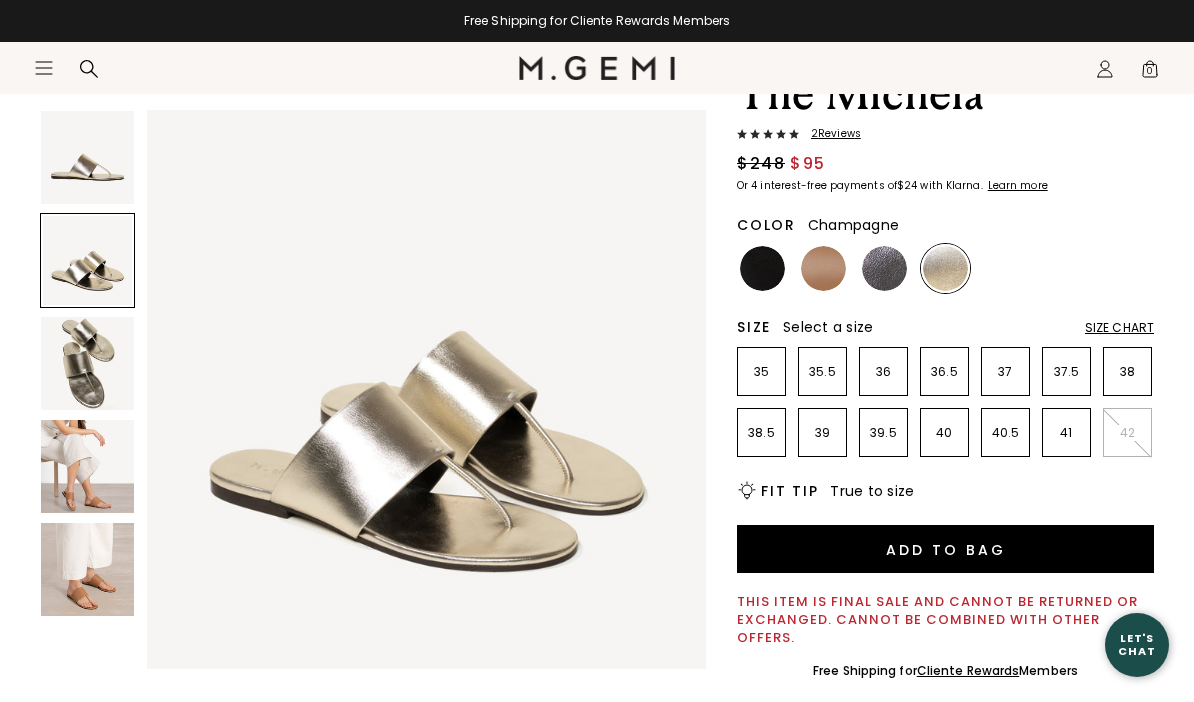 click at bounding box center [87, 363] 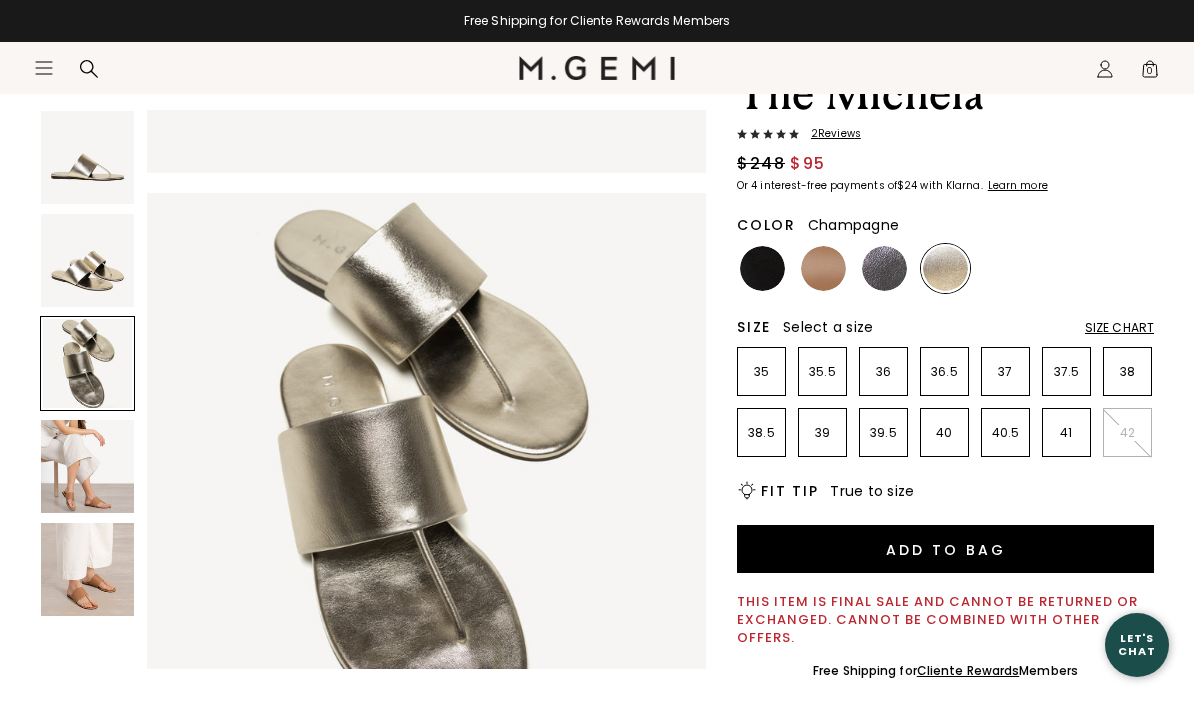 scroll, scrollTop: 1158, scrollLeft: 0, axis: vertical 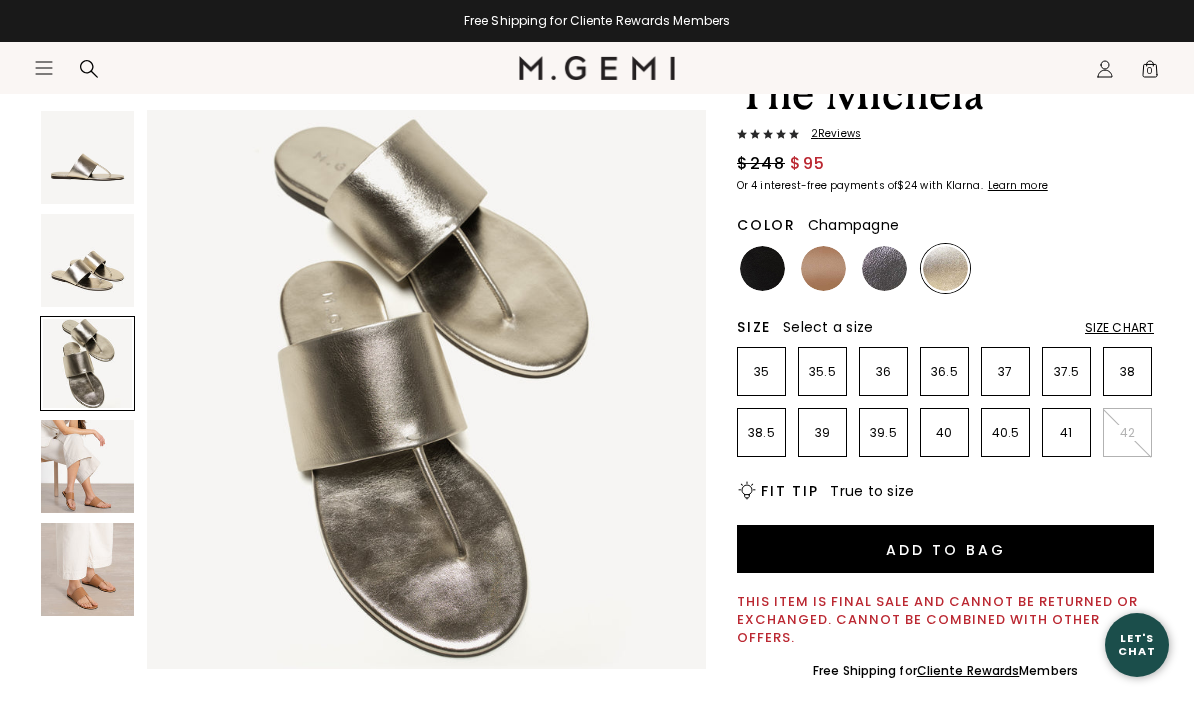 click at bounding box center [87, 466] 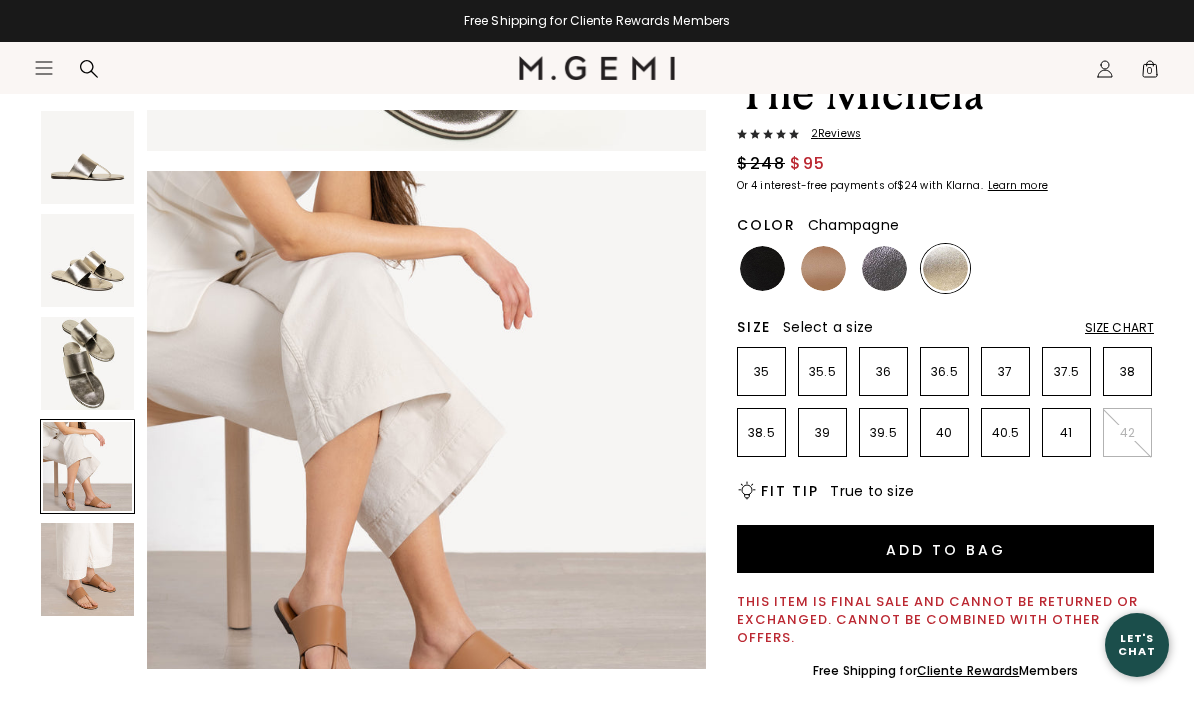 scroll, scrollTop: 1737, scrollLeft: 0, axis: vertical 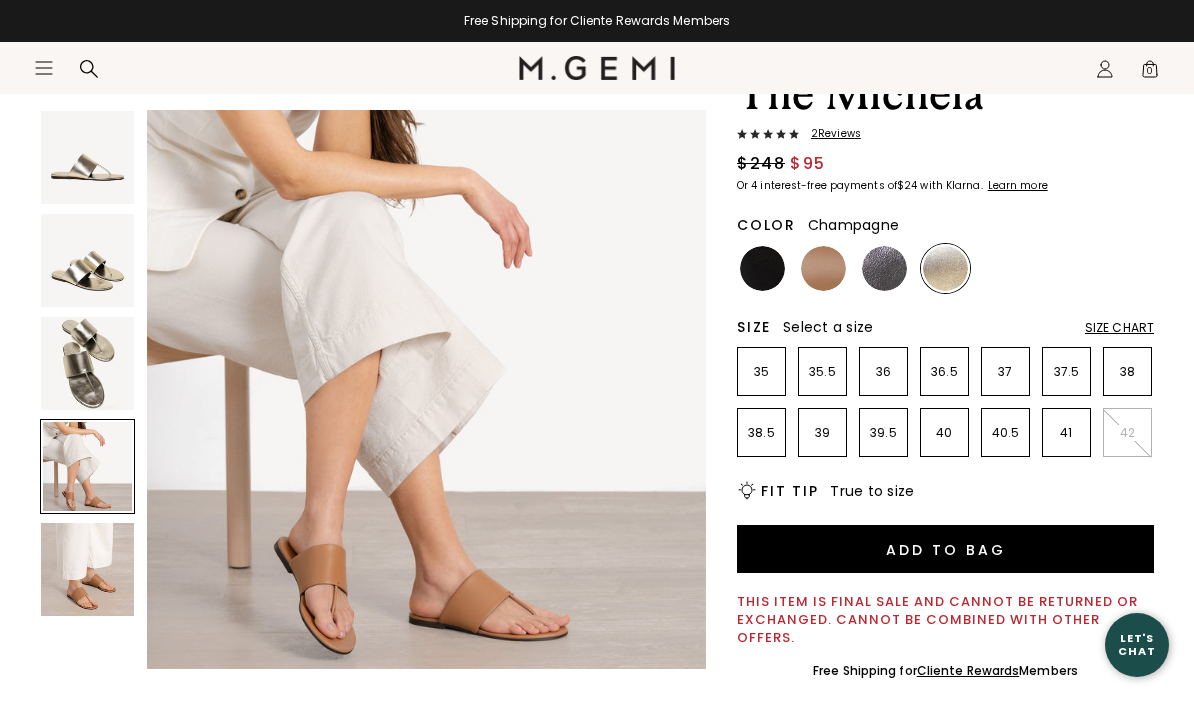 click at bounding box center [87, 569] 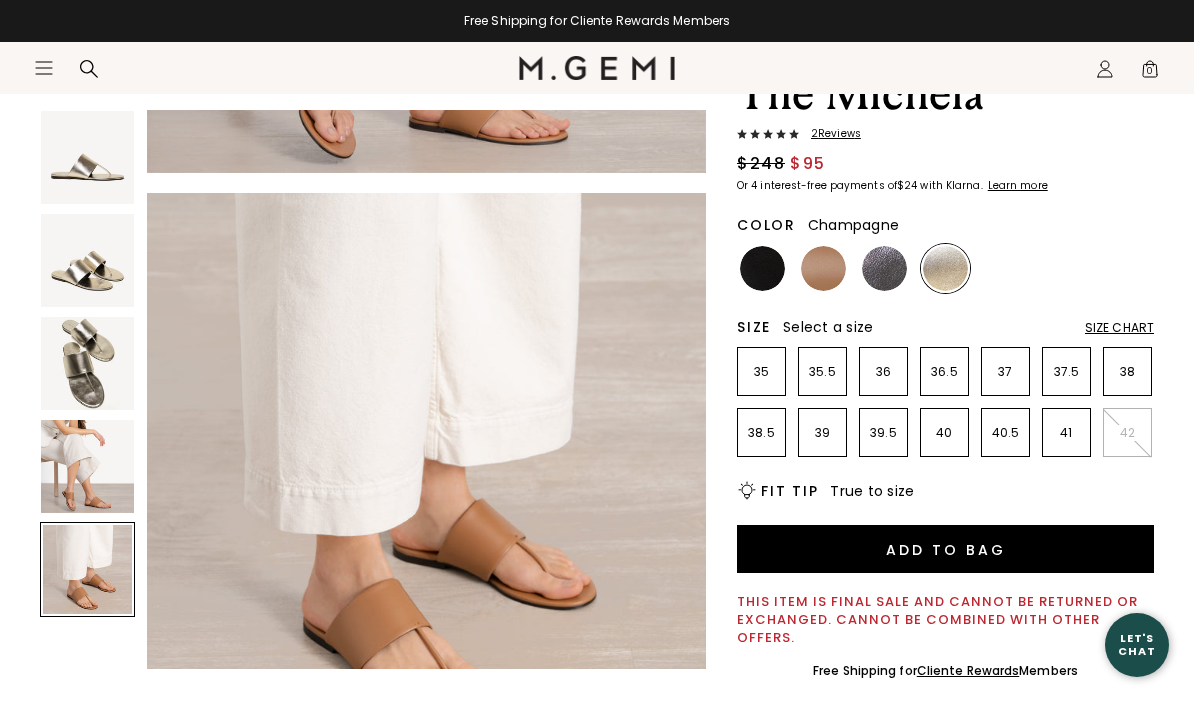 scroll, scrollTop: 2316, scrollLeft: 0, axis: vertical 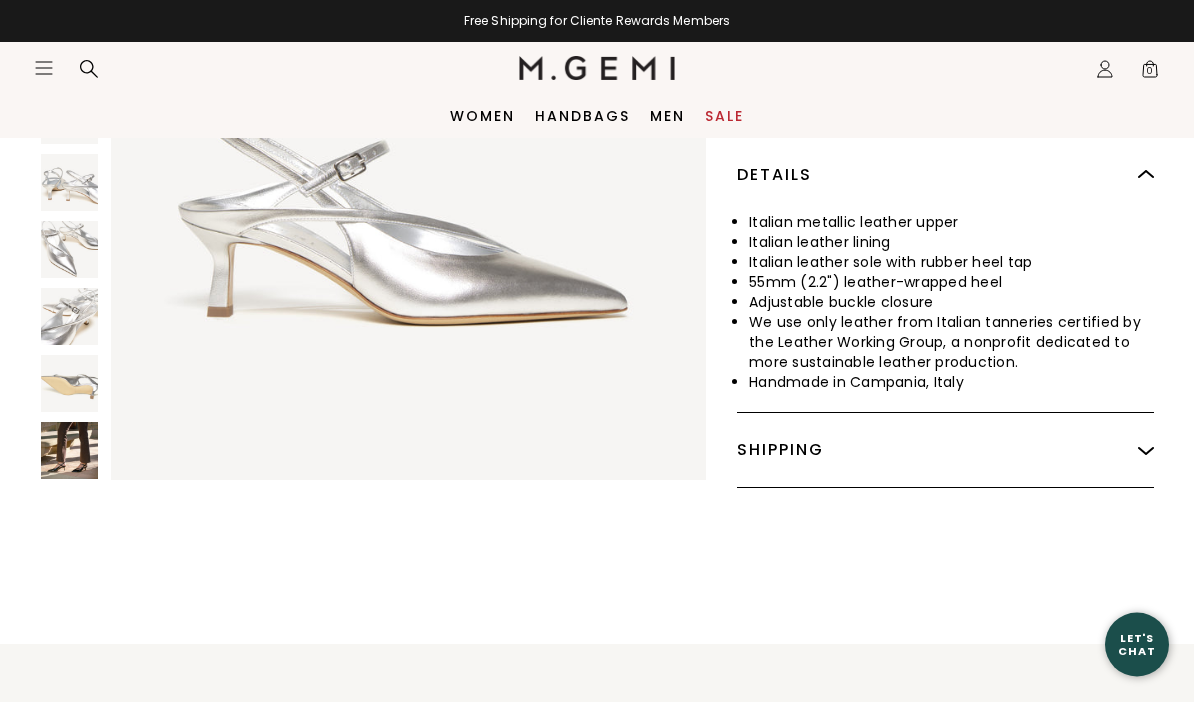 click at bounding box center [69, 451] 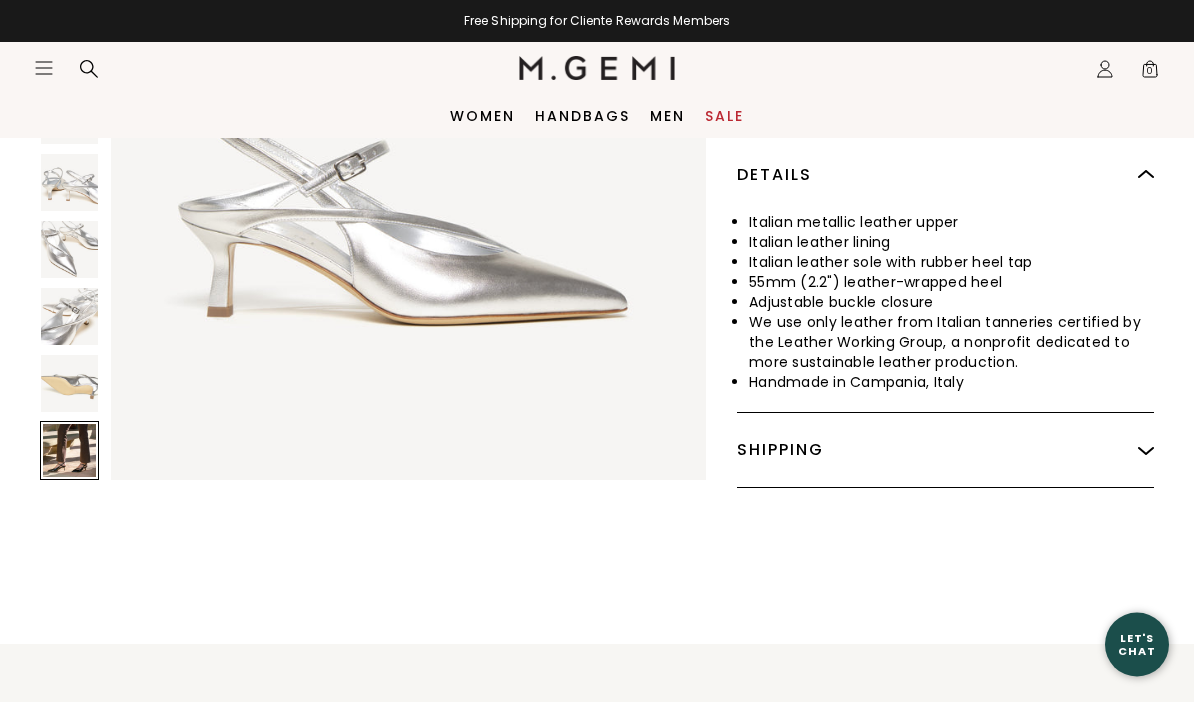 scroll, scrollTop: 902, scrollLeft: 0, axis: vertical 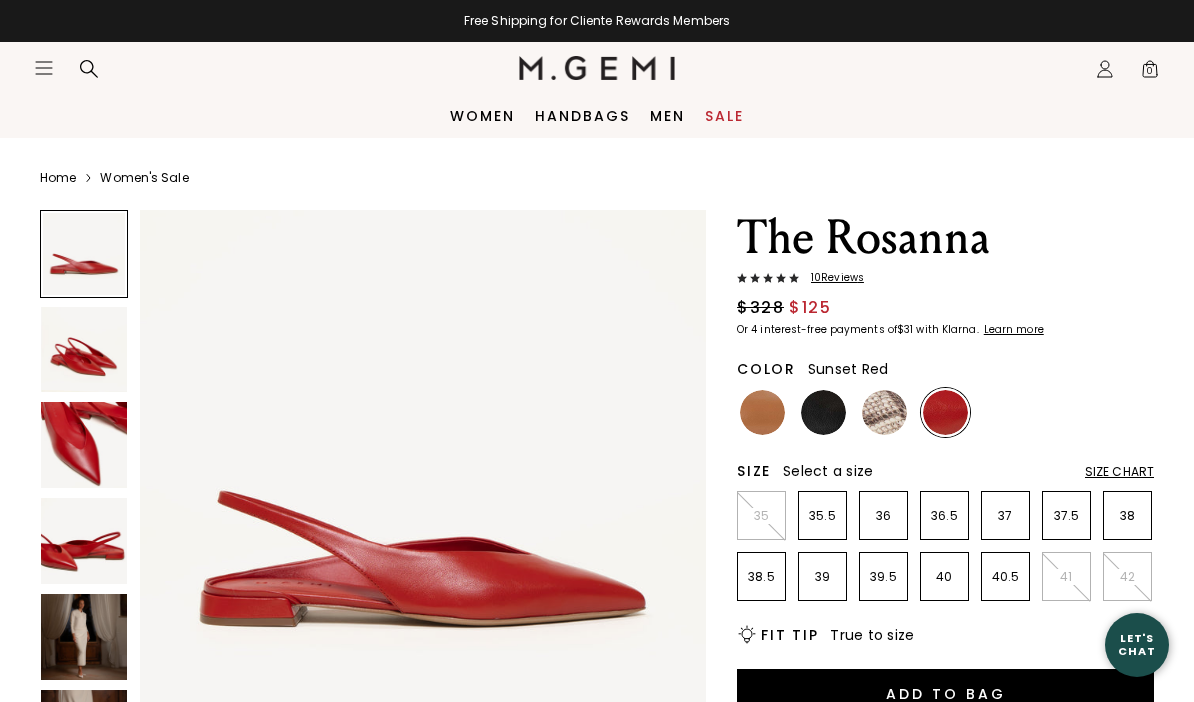 click at bounding box center (84, 350) 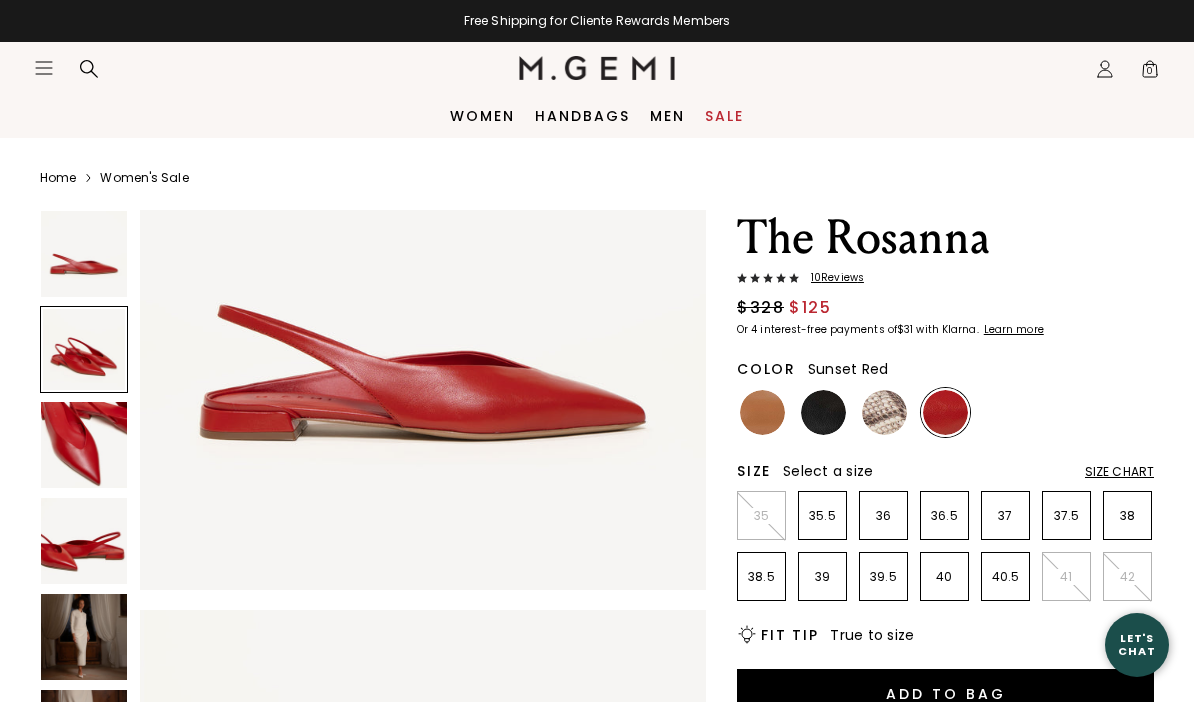 scroll, scrollTop: 586, scrollLeft: 0, axis: vertical 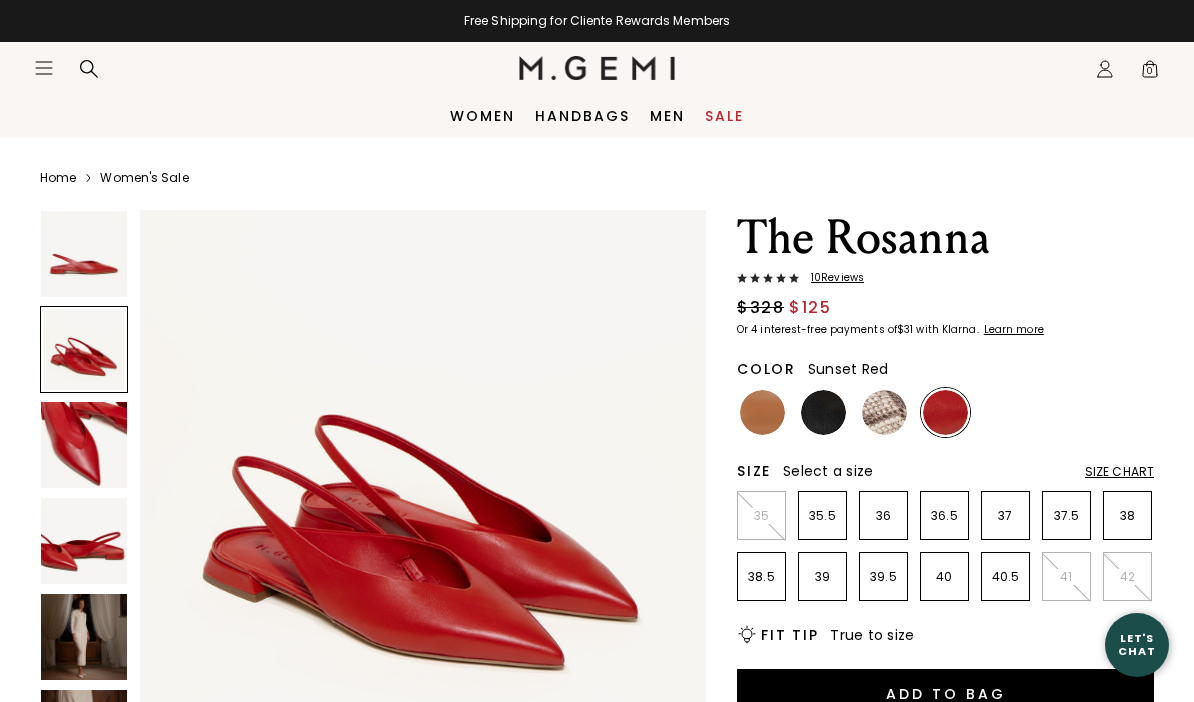 click at bounding box center (84, 445) 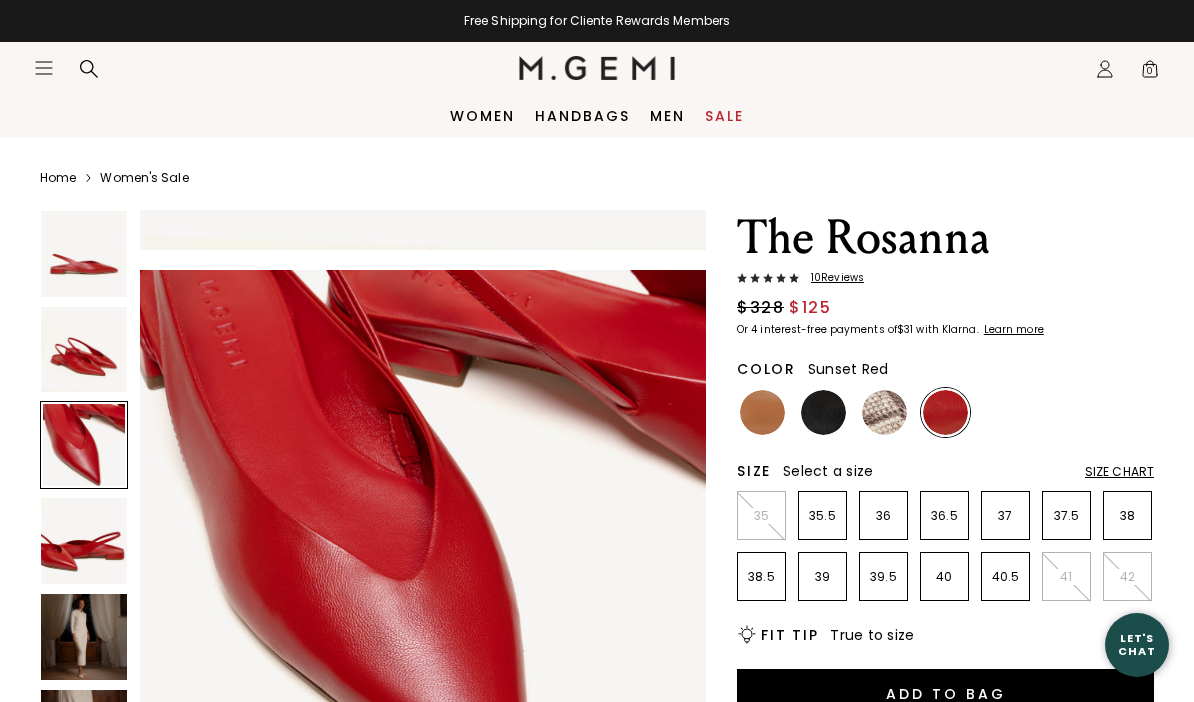 scroll, scrollTop: 1173, scrollLeft: 0, axis: vertical 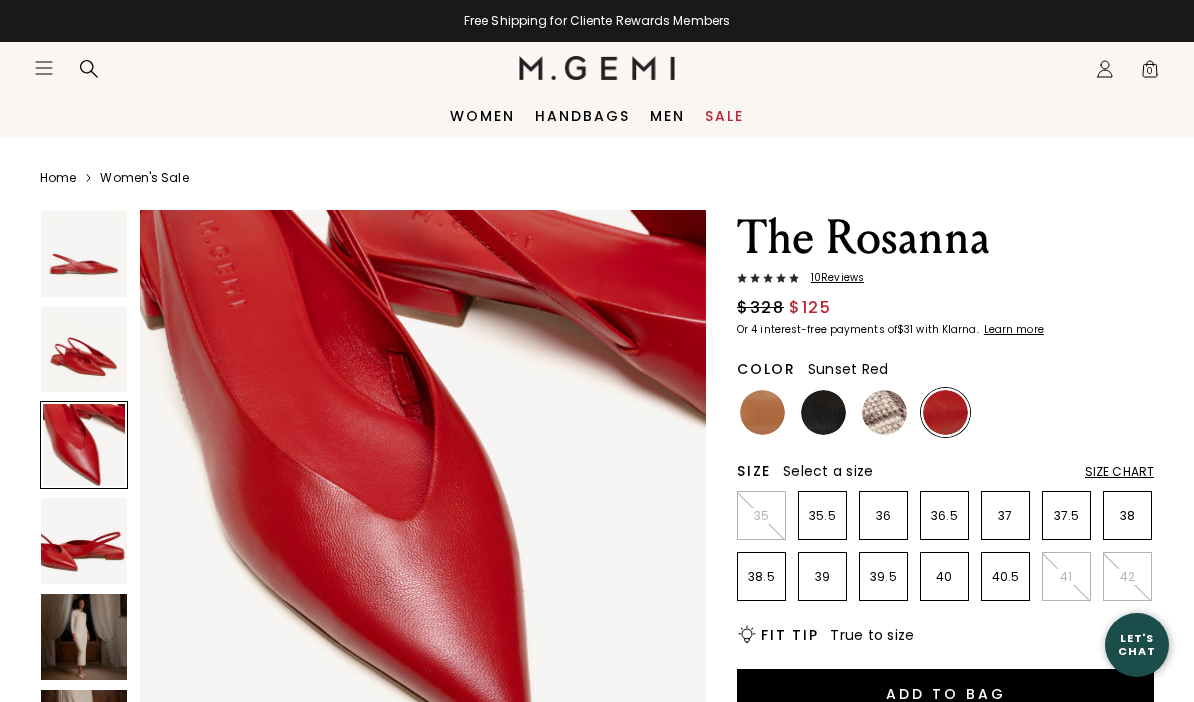 click at bounding box center [84, 541] 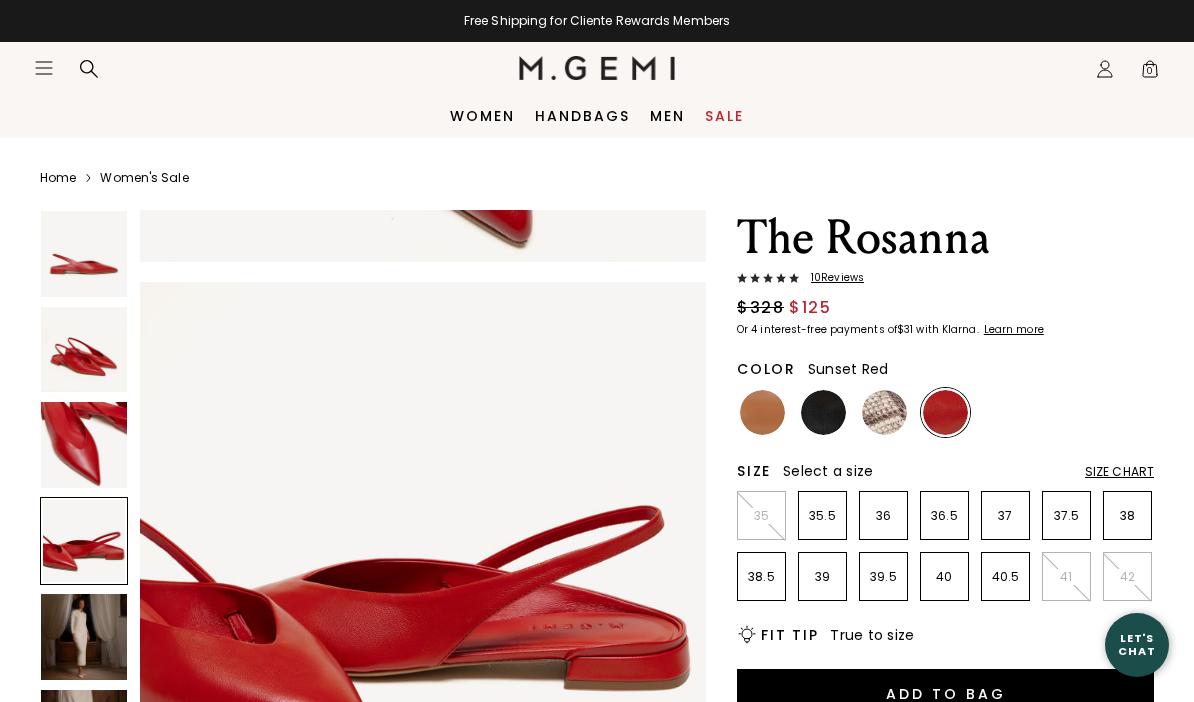 scroll, scrollTop: 1759, scrollLeft: 0, axis: vertical 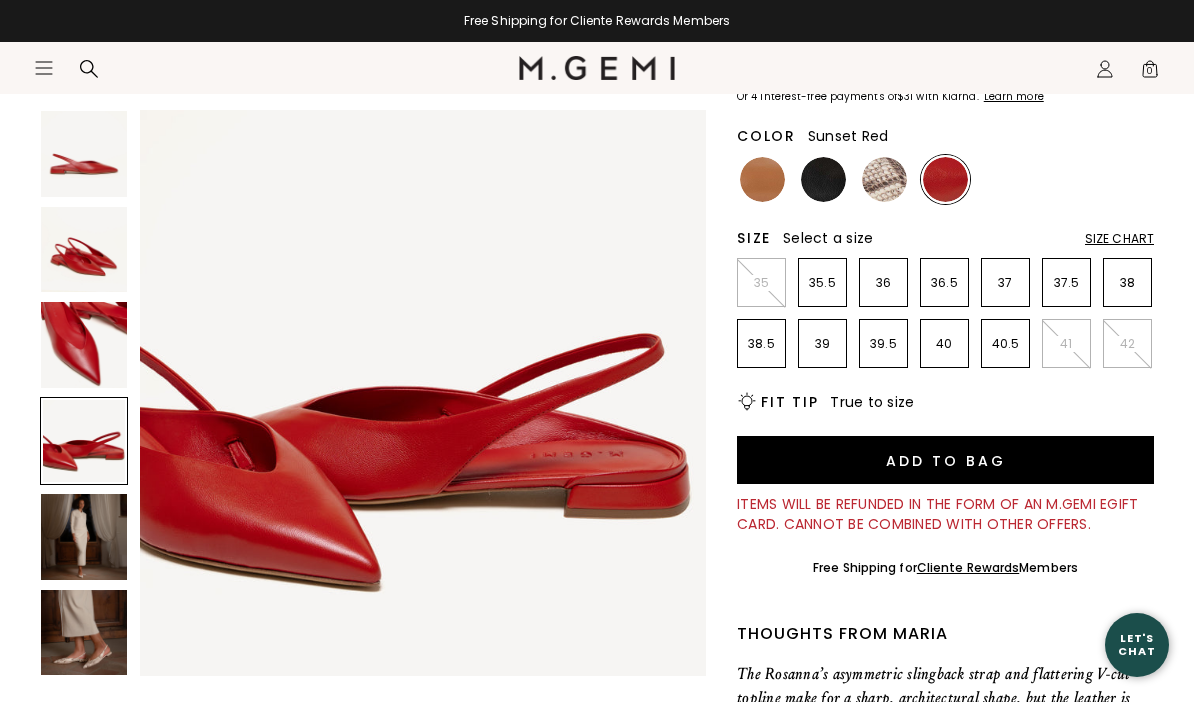 click at bounding box center [84, 537] 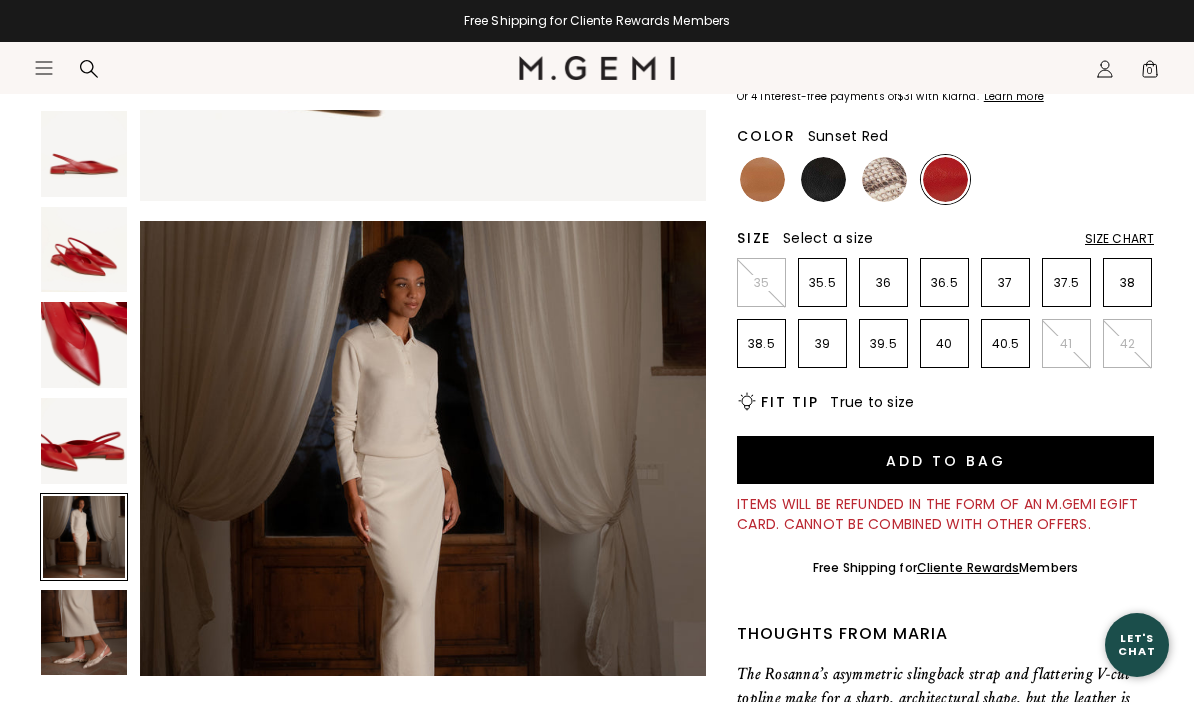 scroll, scrollTop: 2345, scrollLeft: 0, axis: vertical 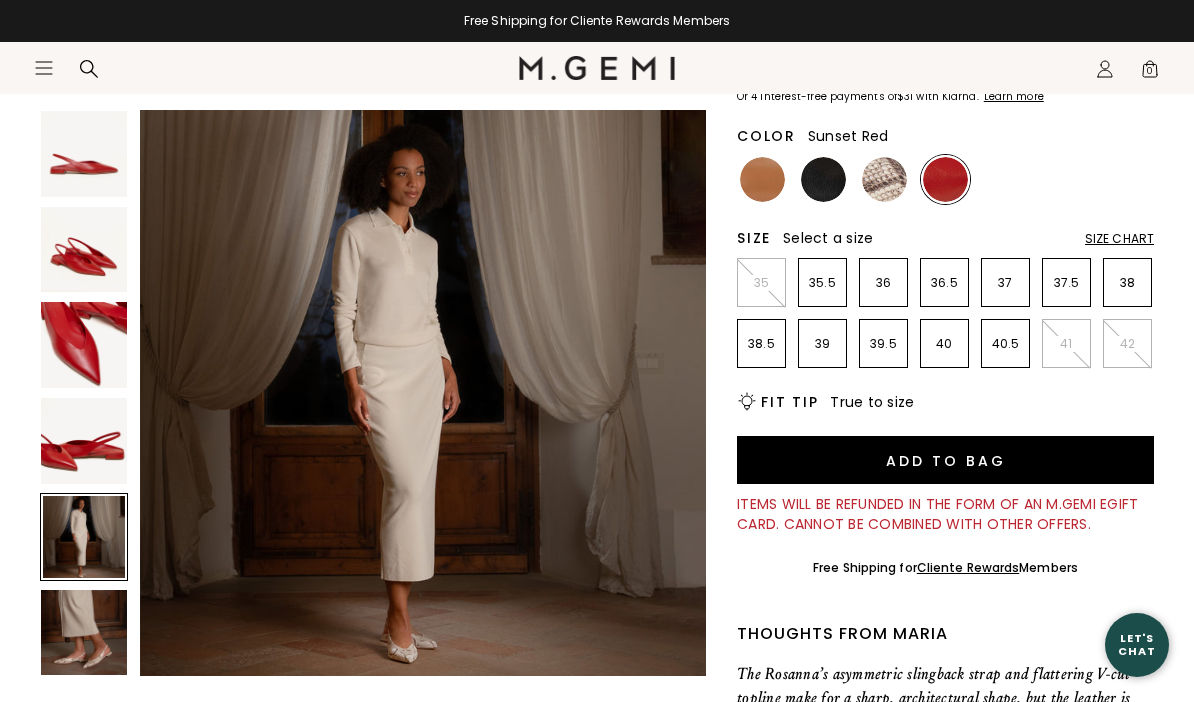 click at bounding box center (84, 633) 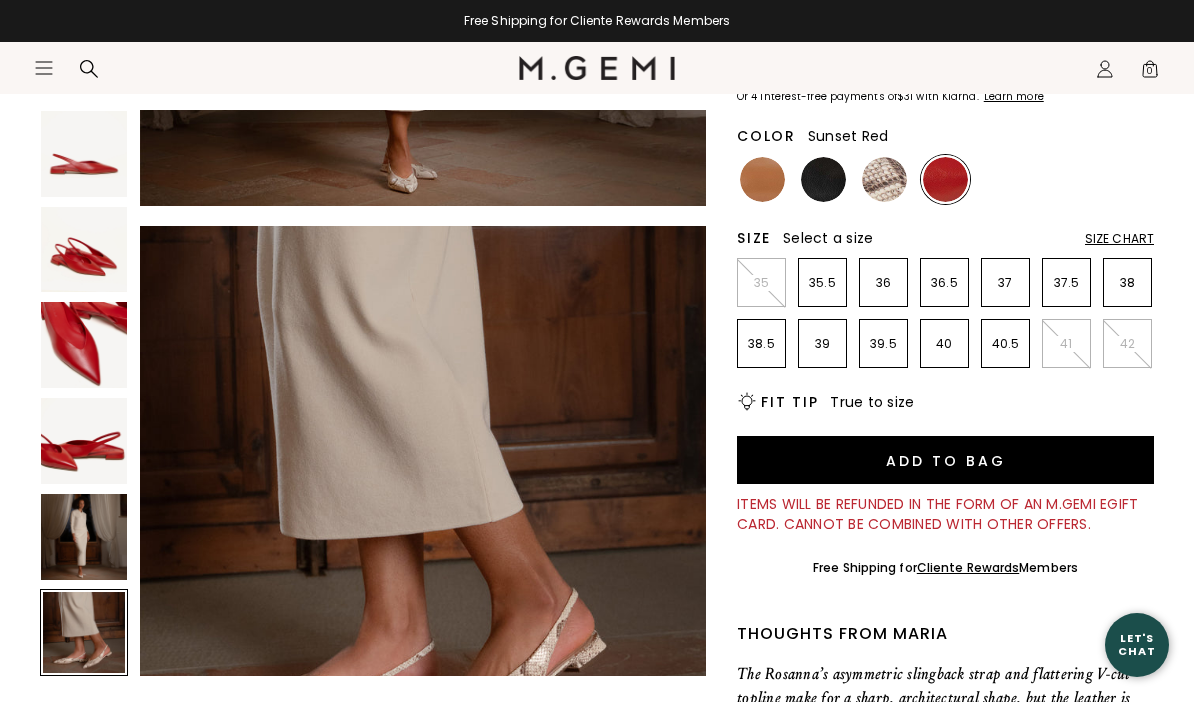 scroll, scrollTop: 2931, scrollLeft: 0, axis: vertical 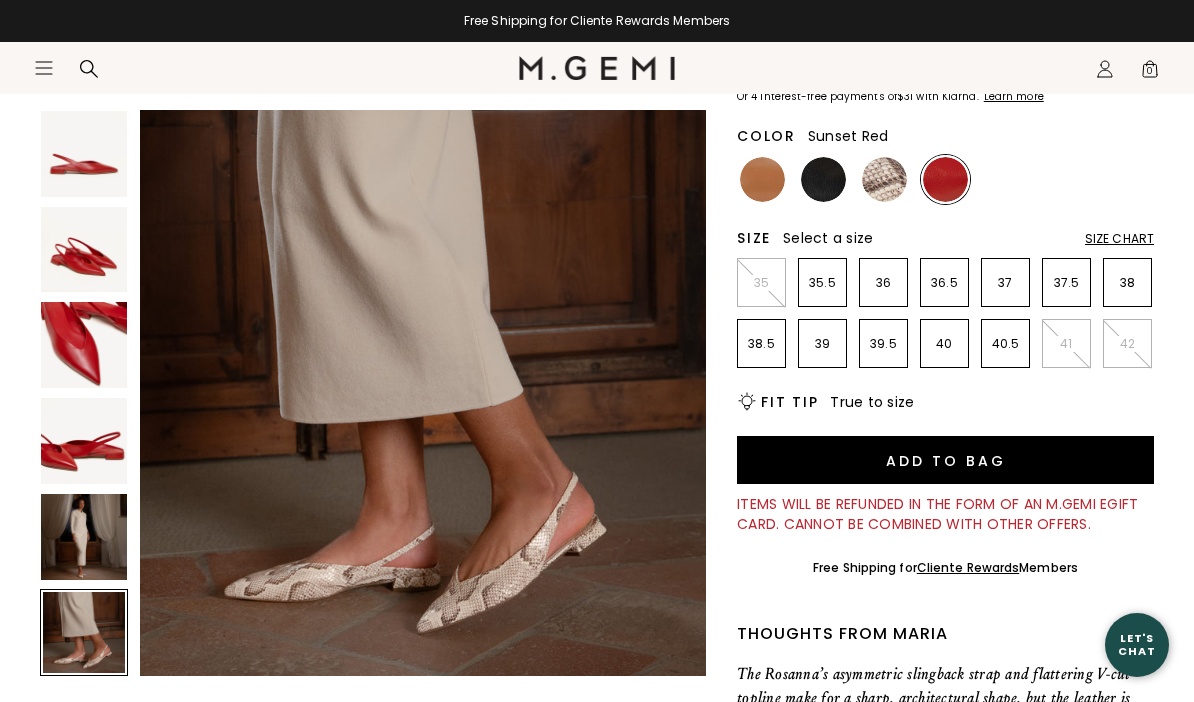 click at bounding box center (884, 179) 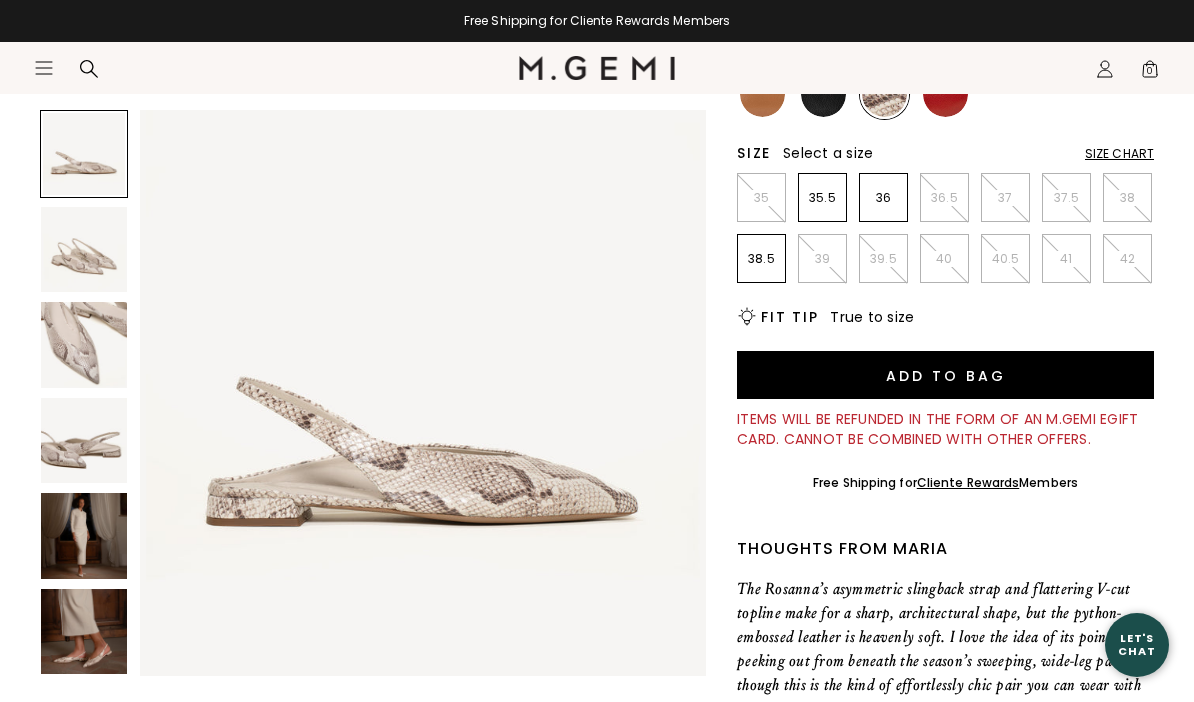 scroll, scrollTop: 0, scrollLeft: 0, axis: both 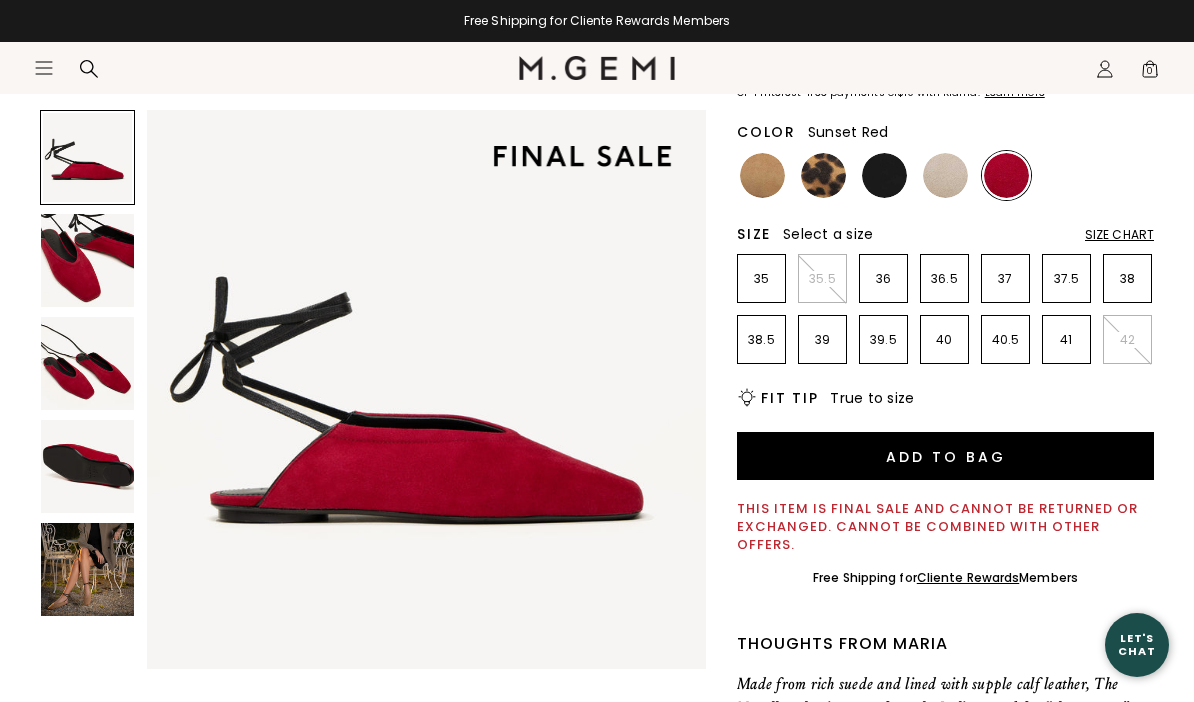 click at bounding box center (87, 466) 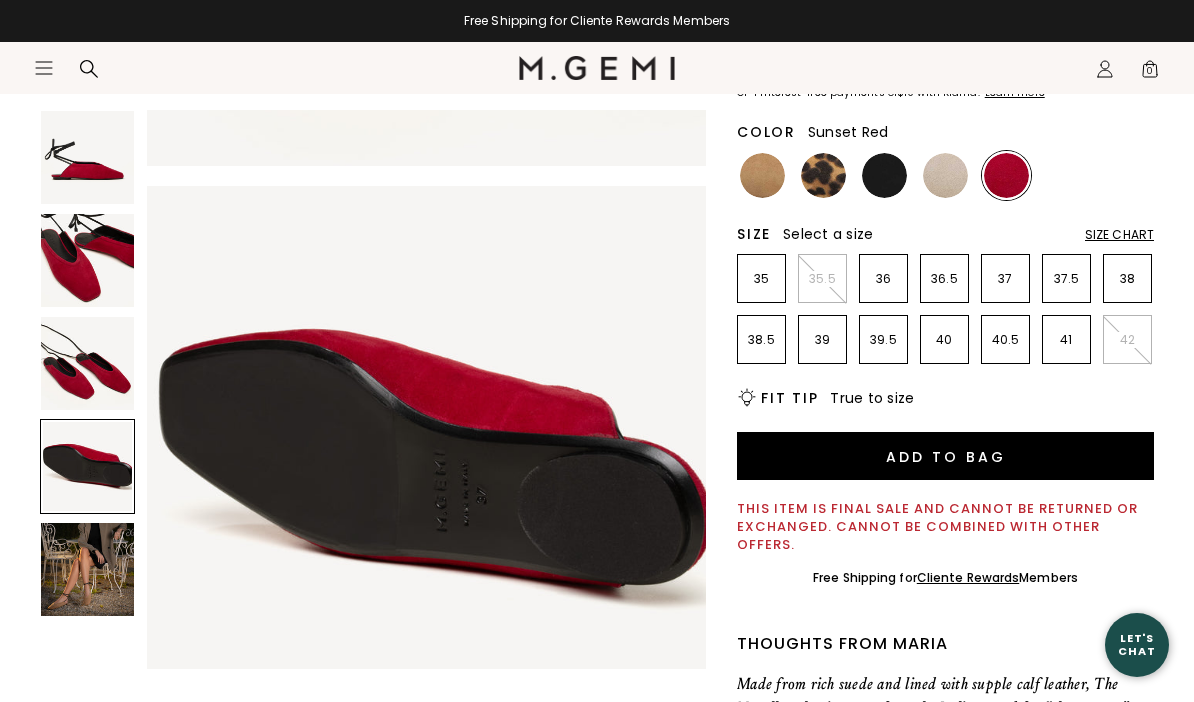 scroll, scrollTop: 1737, scrollLeft: 0, axis: vertical 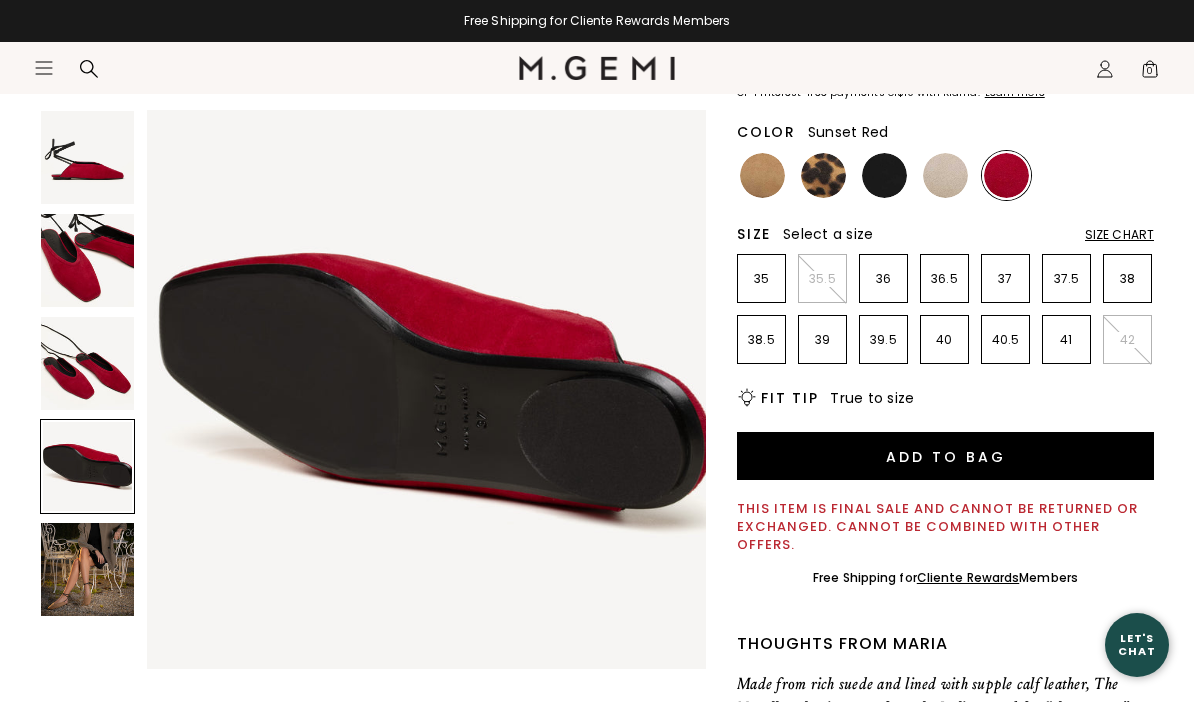 click at bounding box center (87, 569) 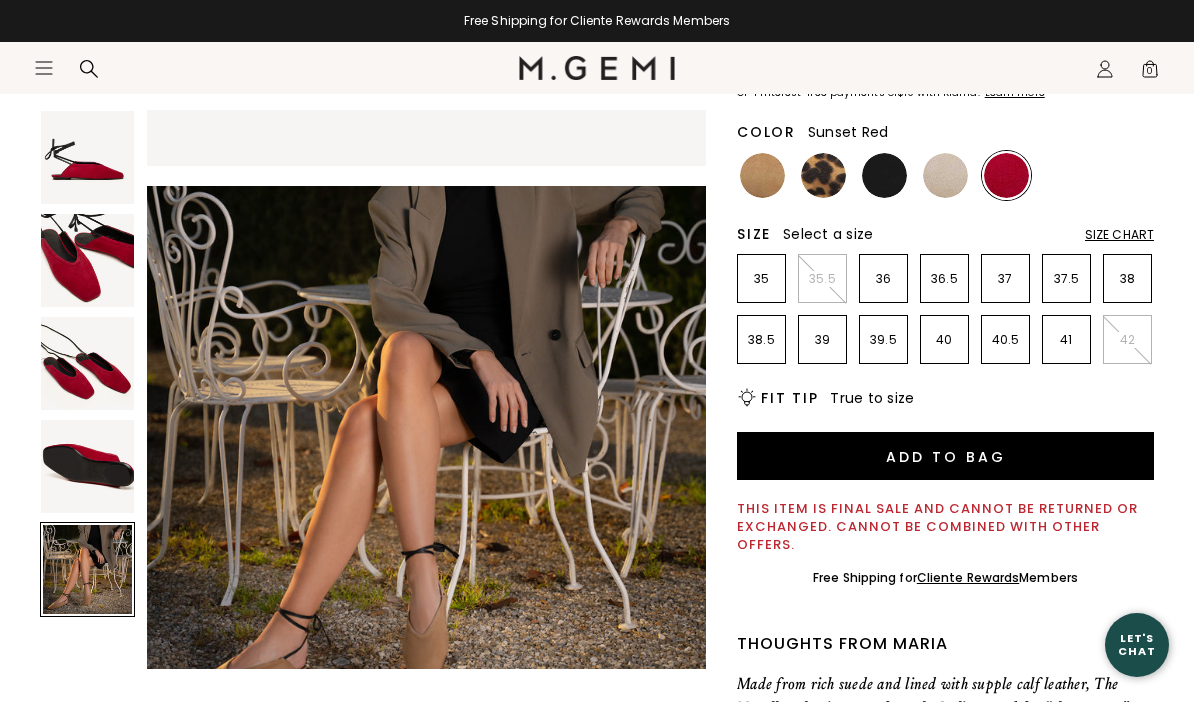 scroll, scrollTop: 2316, scrollLeft: 0, axis: vertical 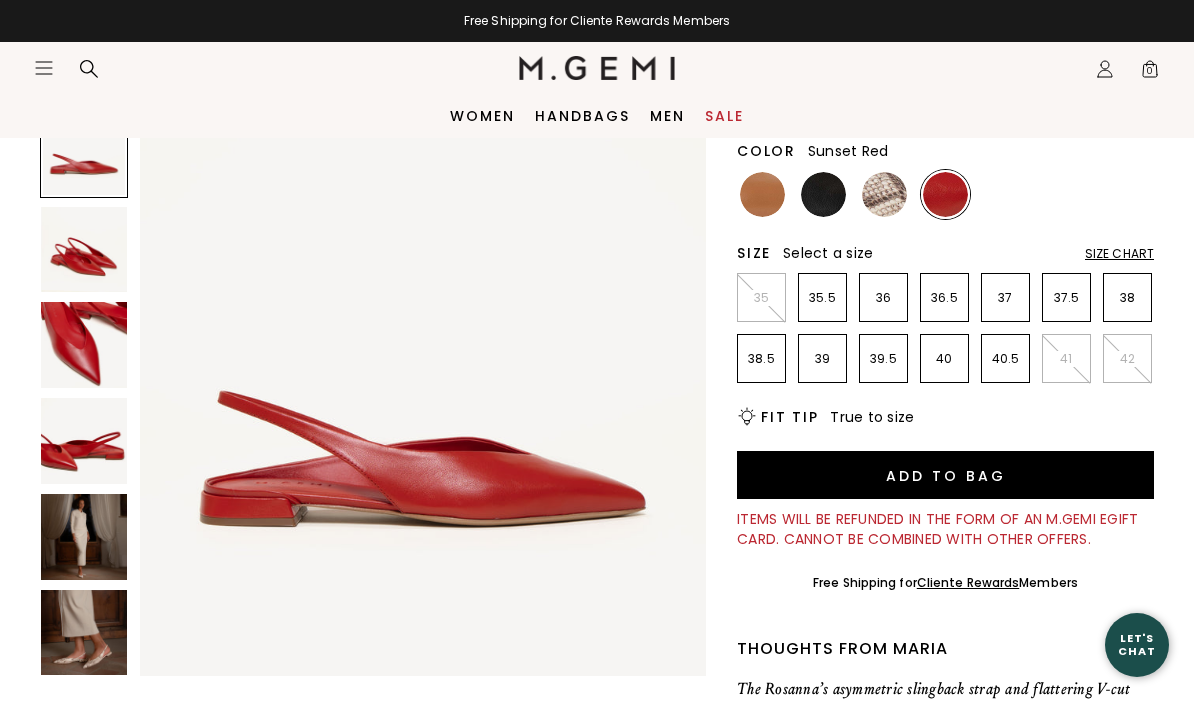 click at bounding box center [884, 194] 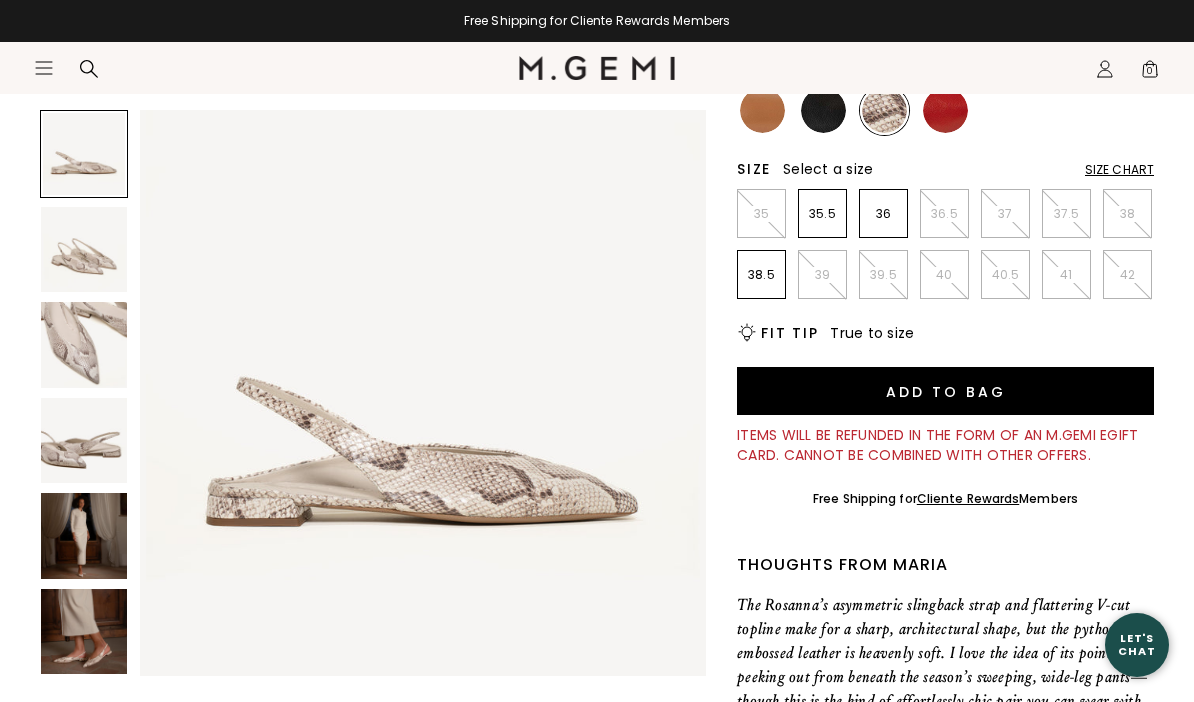 scroll, scrollTop: 0, scrollLeft: 0, axis: both 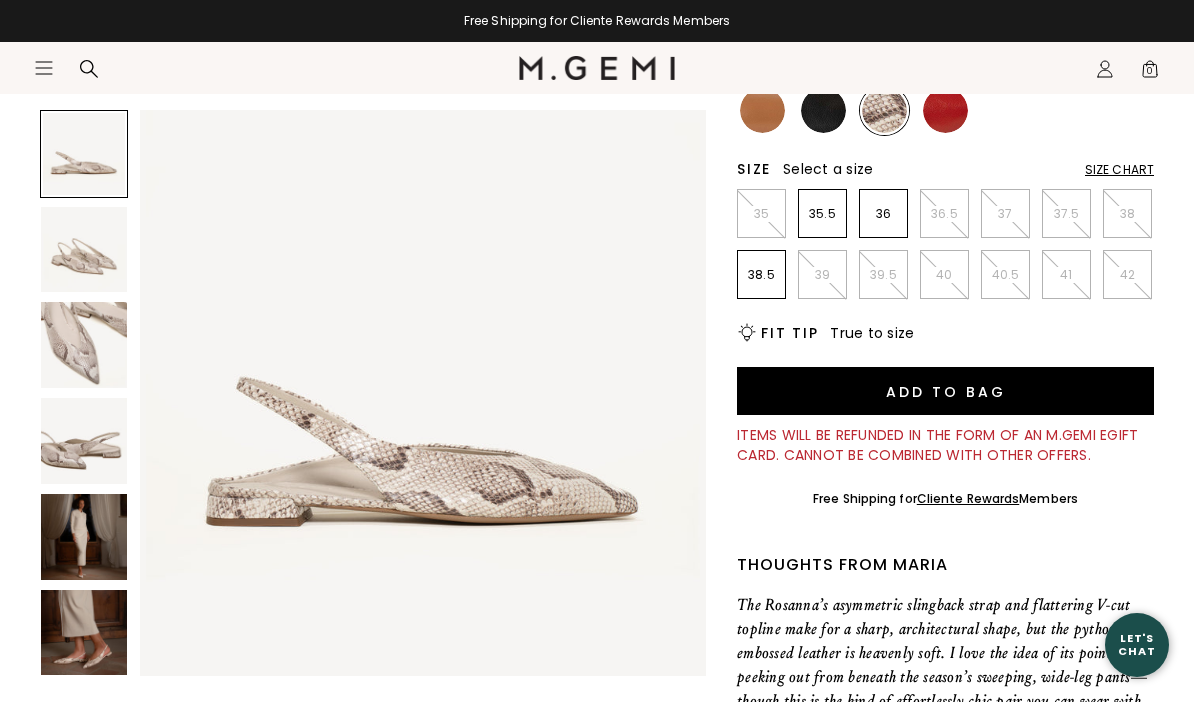 click on "Icons/20x20/hamburger@2x
Women
Shop All Shoes
New Arrivals
Bestsellers Essentials" at bounding box center (597, 90) 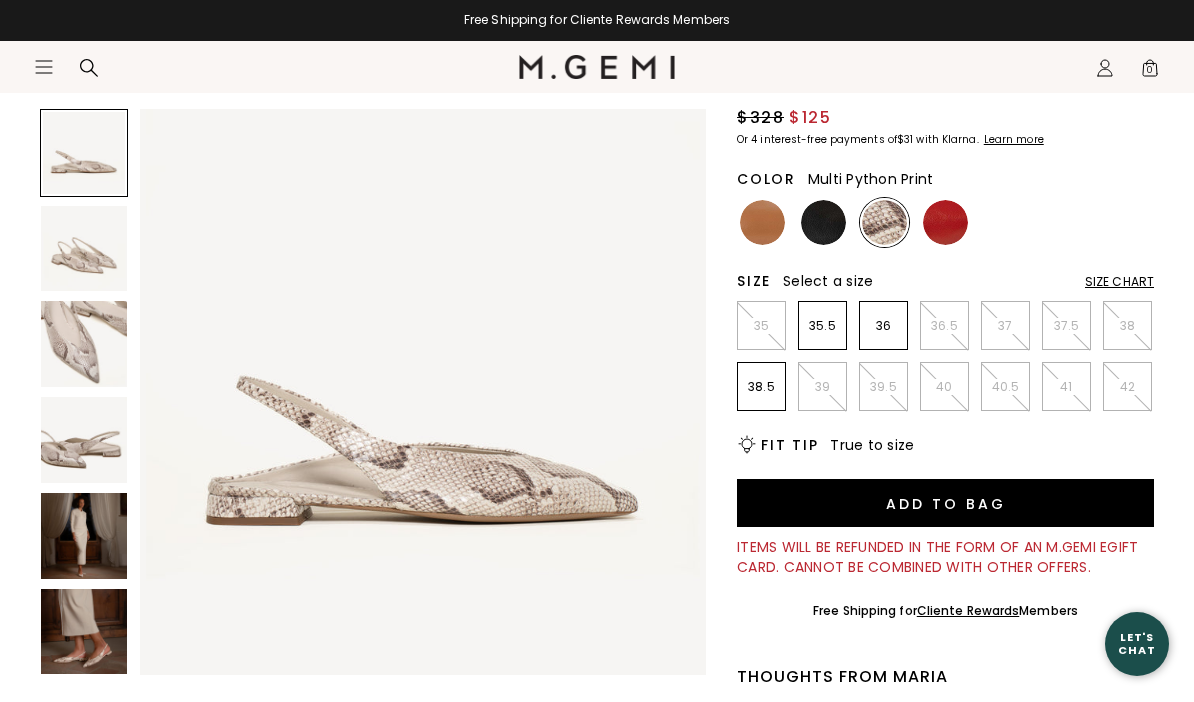 scroll, scrollTop: 190, scrollLeft: 0, axis: vertical 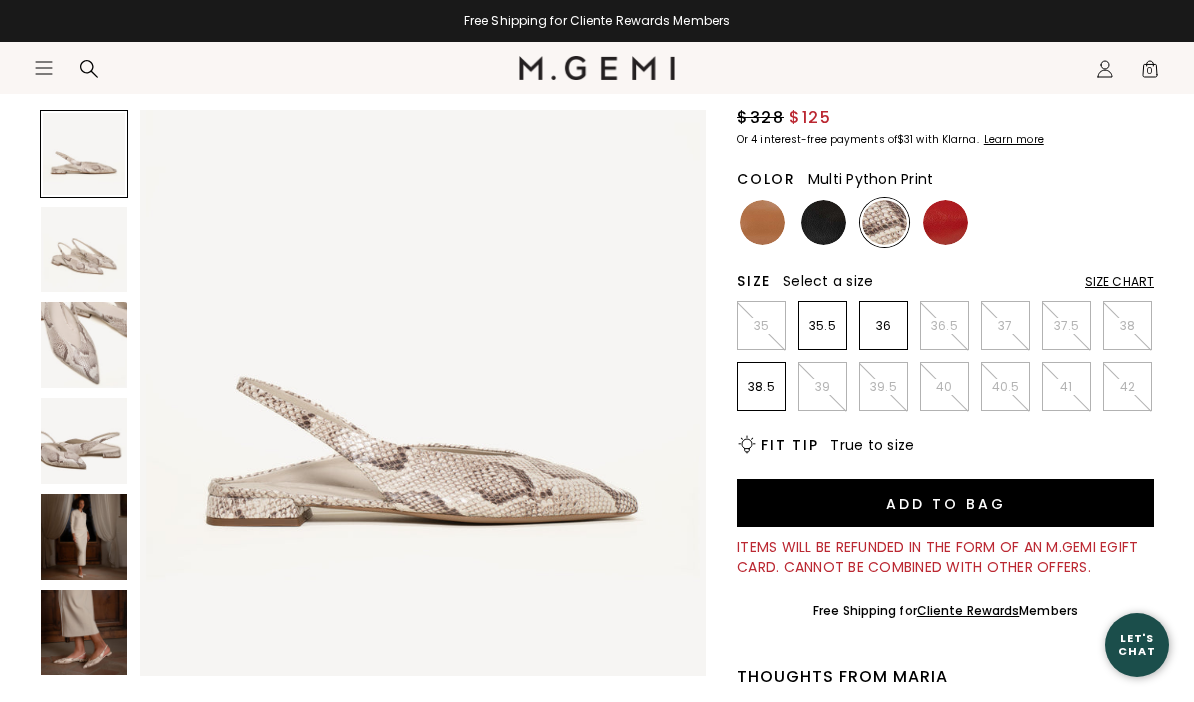 click at bounding box center [945, 222] 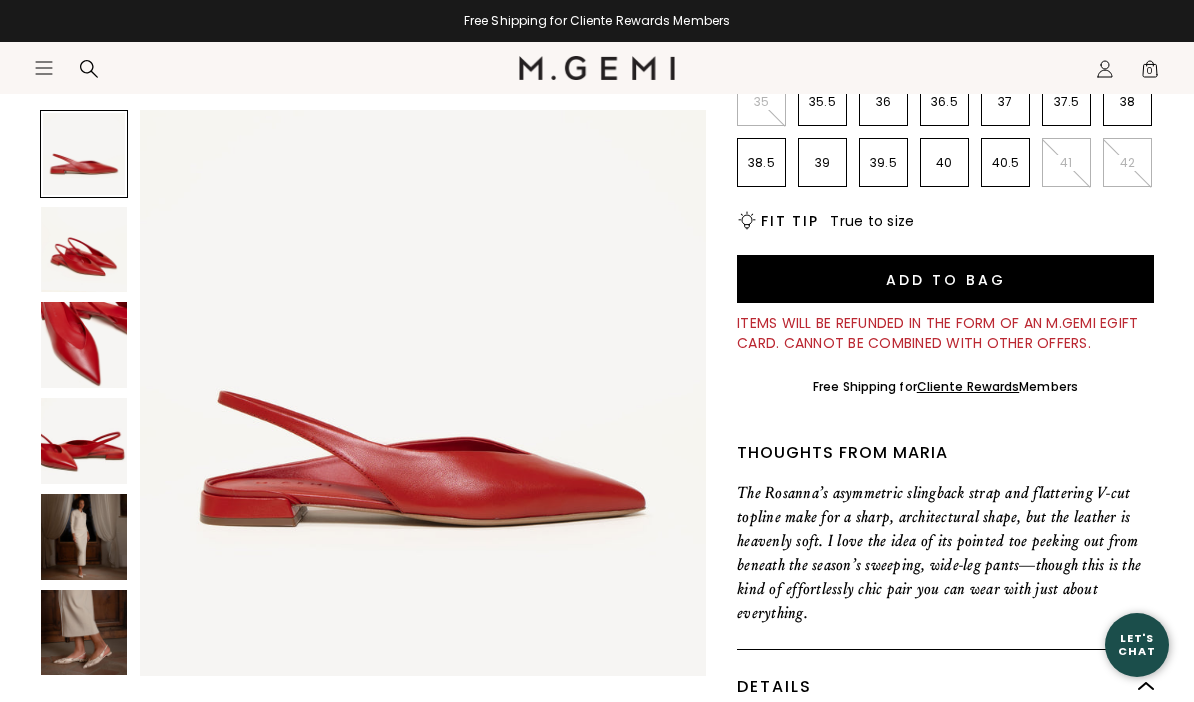 scroll, scrollTop: 410, scrollLeft: 0, axis: vertical 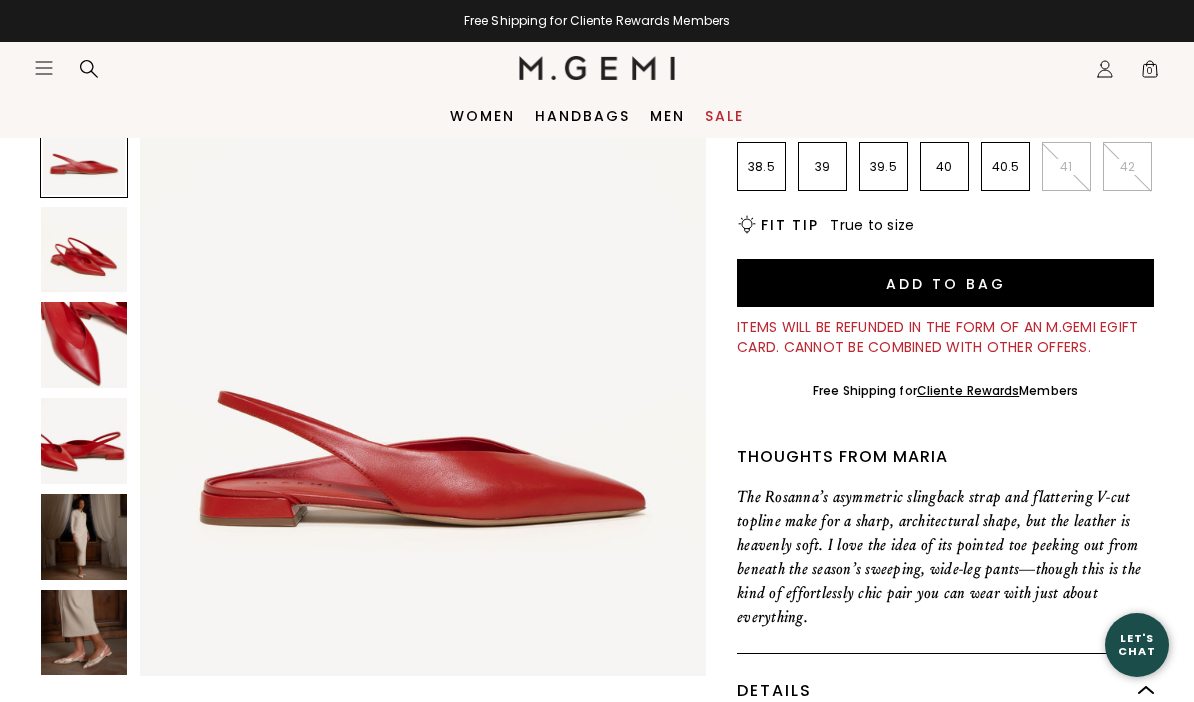 click at bounding box center (84, 345) 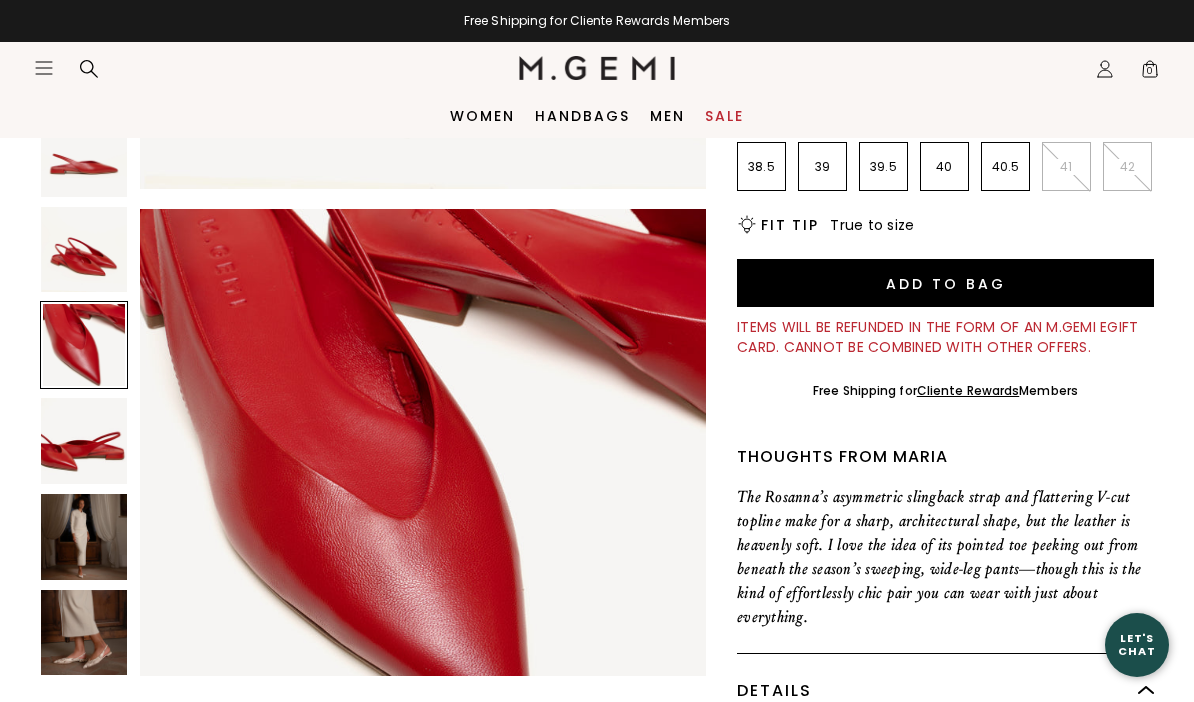 scroll, scrollTop: 1173, scrollLeft: 0, axis: vertical 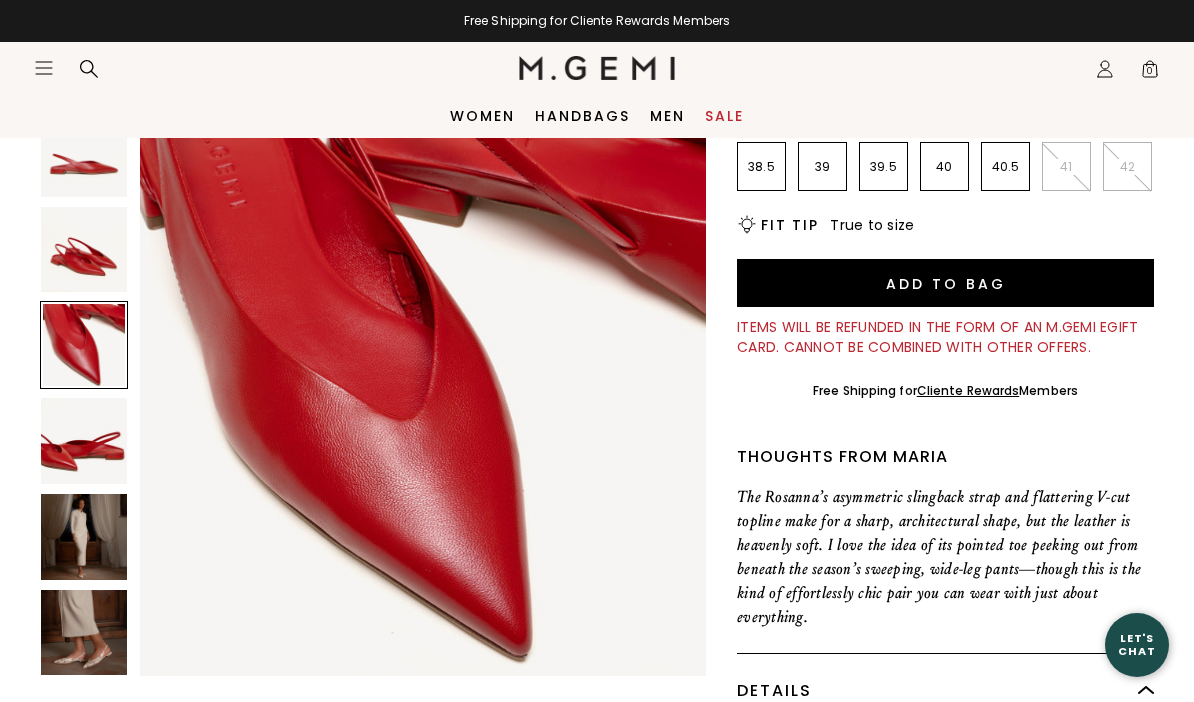 click at bounding box center (84, 441) 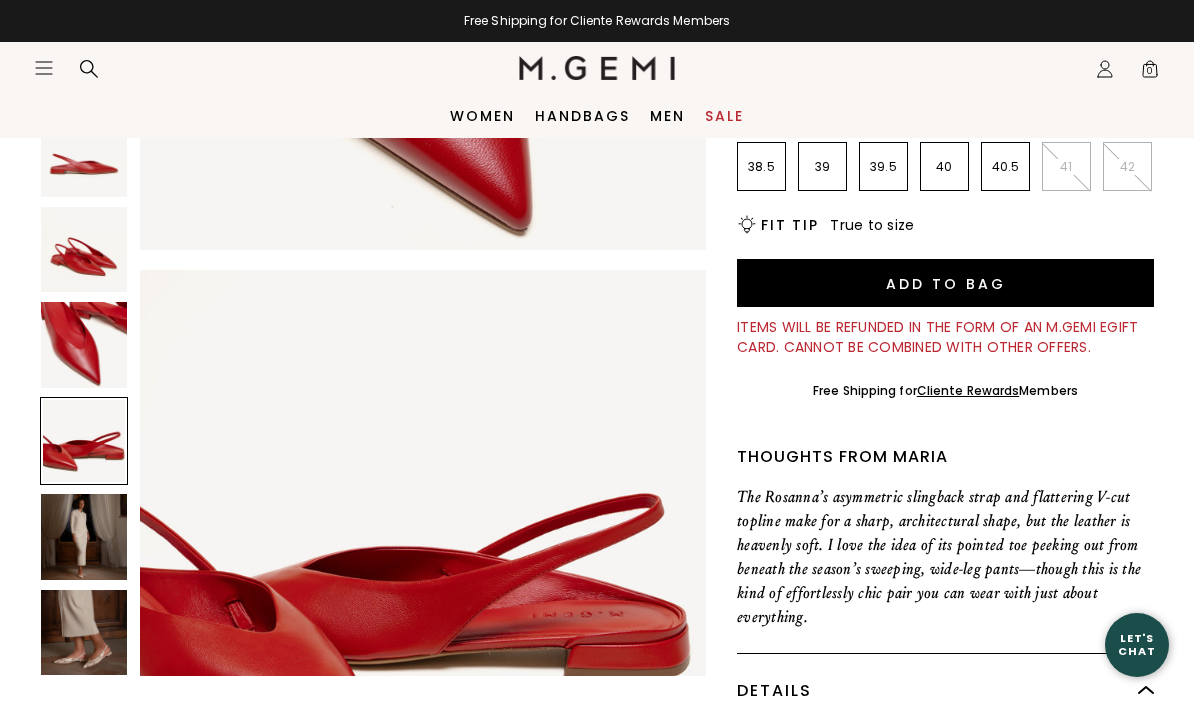 scroll, scrollTop: 1759, scrollLeft: 0, axis: vertical 